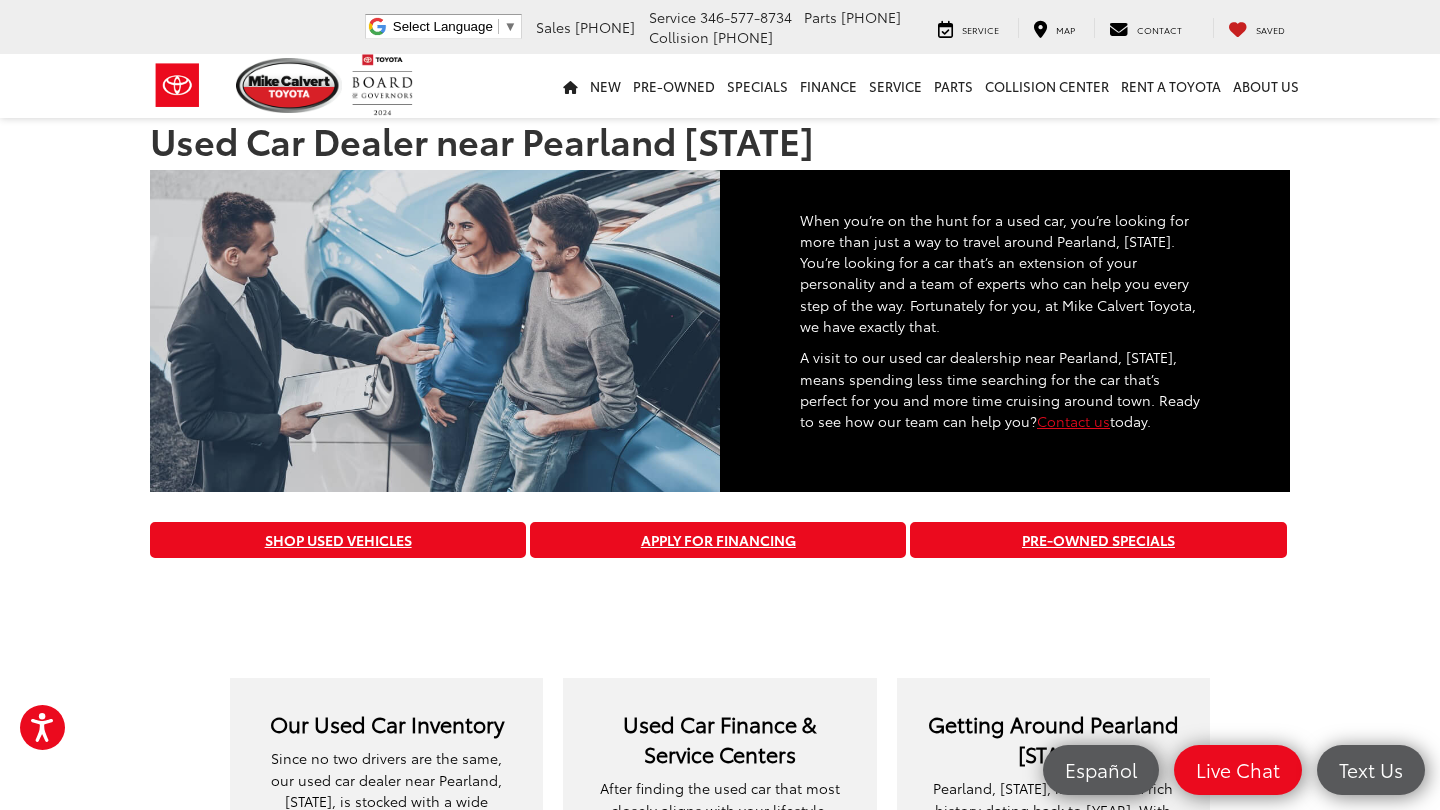 scroll, scrollTop: 0, scrollLeft: 0, axis: both 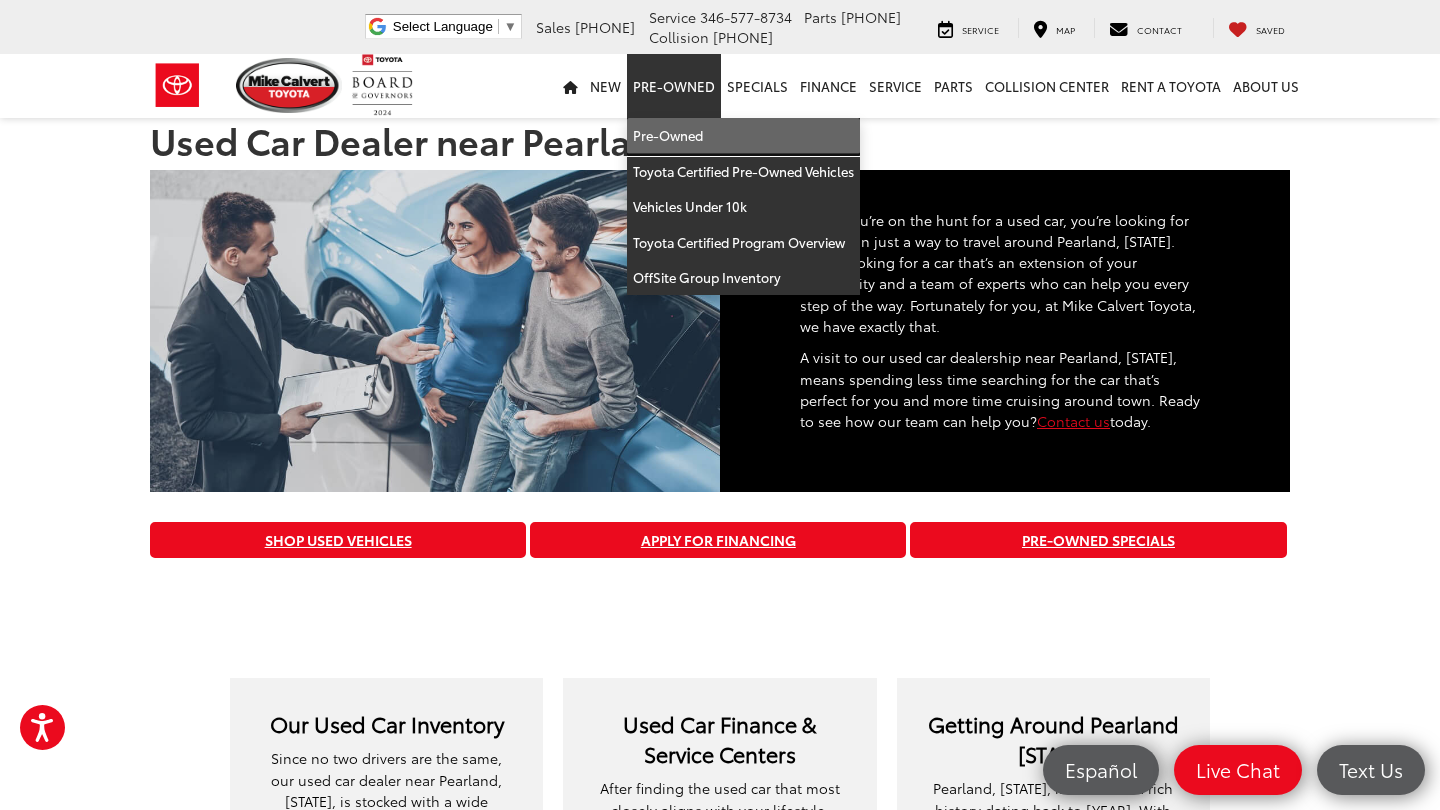 click on "Pre-Owned" at bounding box center (743, 136) 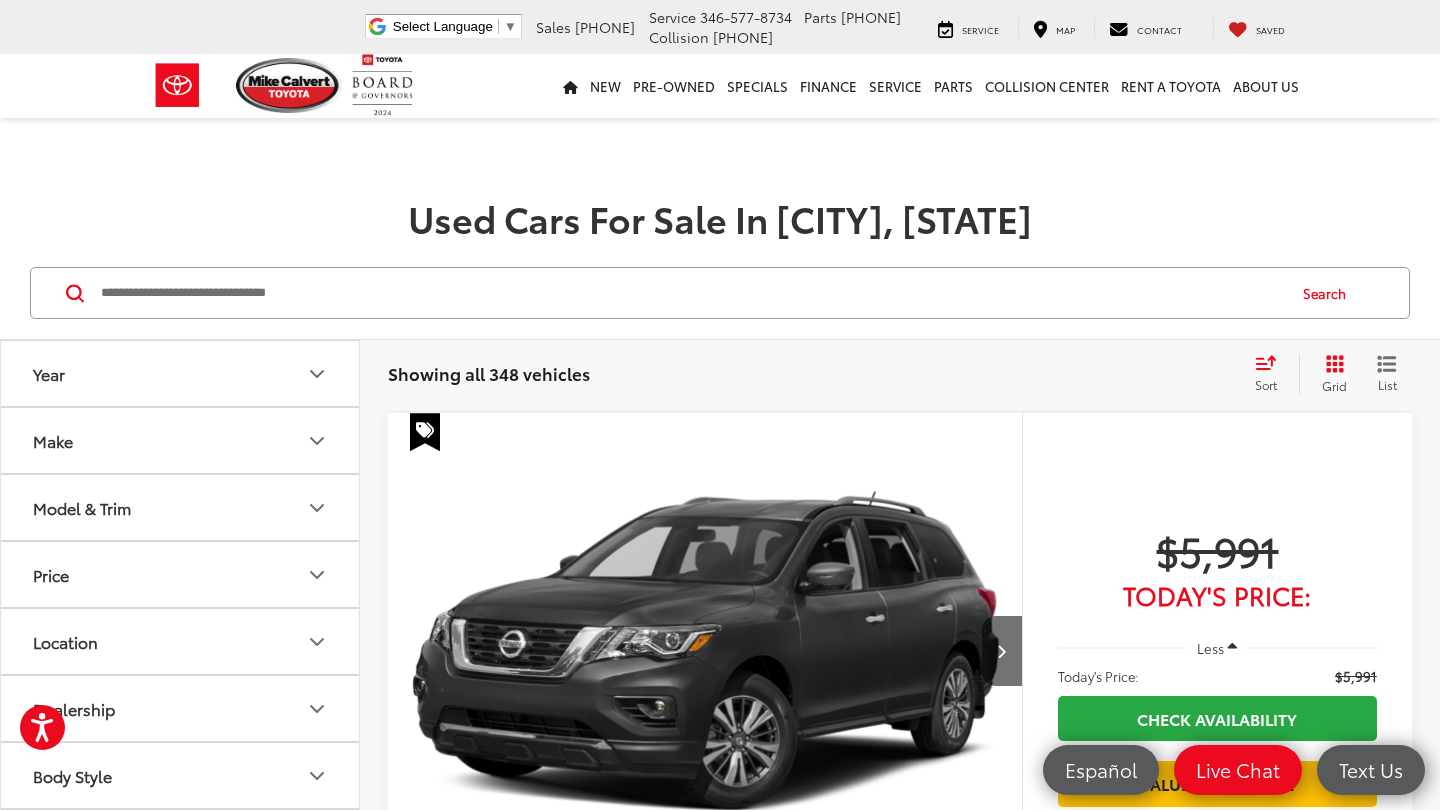 scroll, scrollTop: 73, scrollLeft: 0, axis: vertical 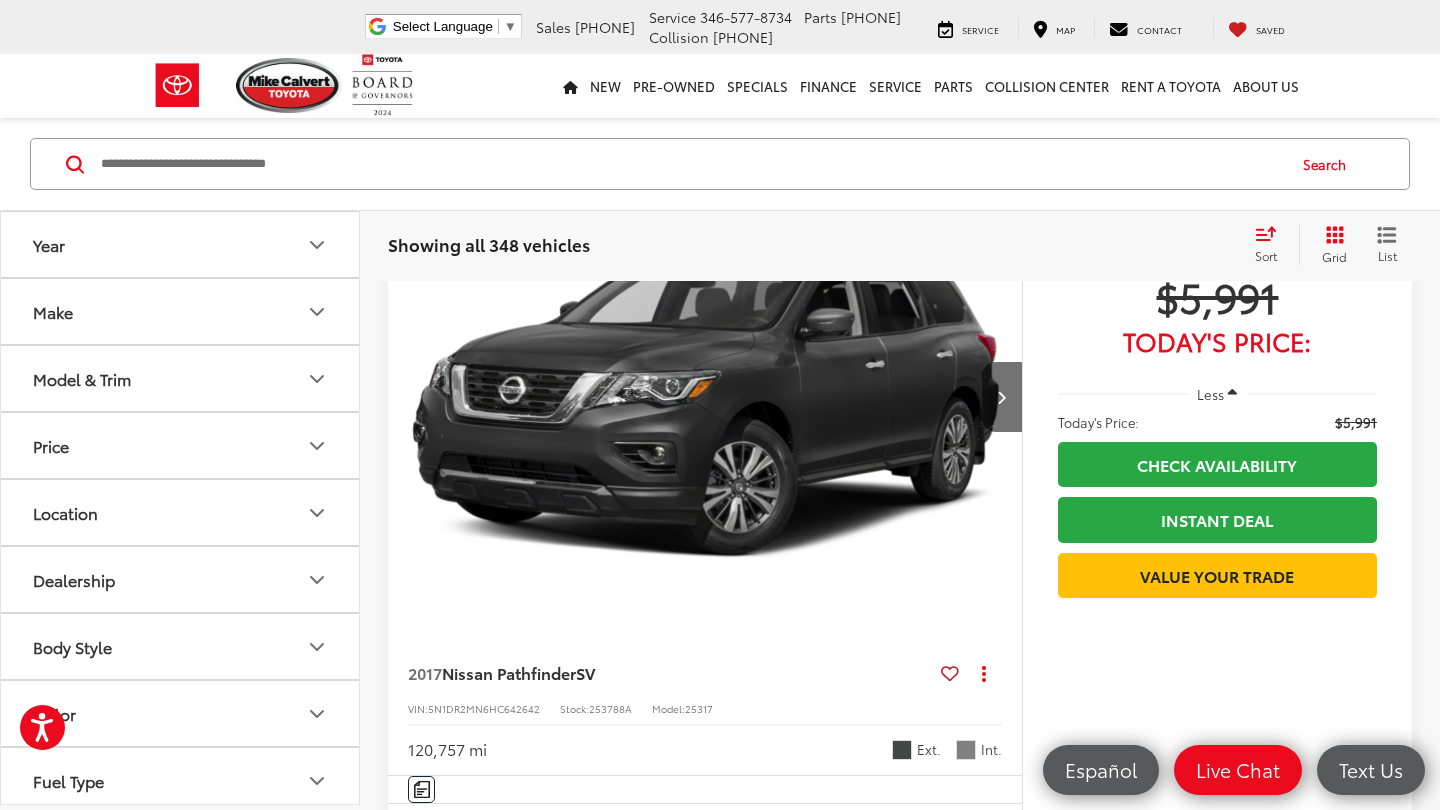 click at bounding box center [705, 398] 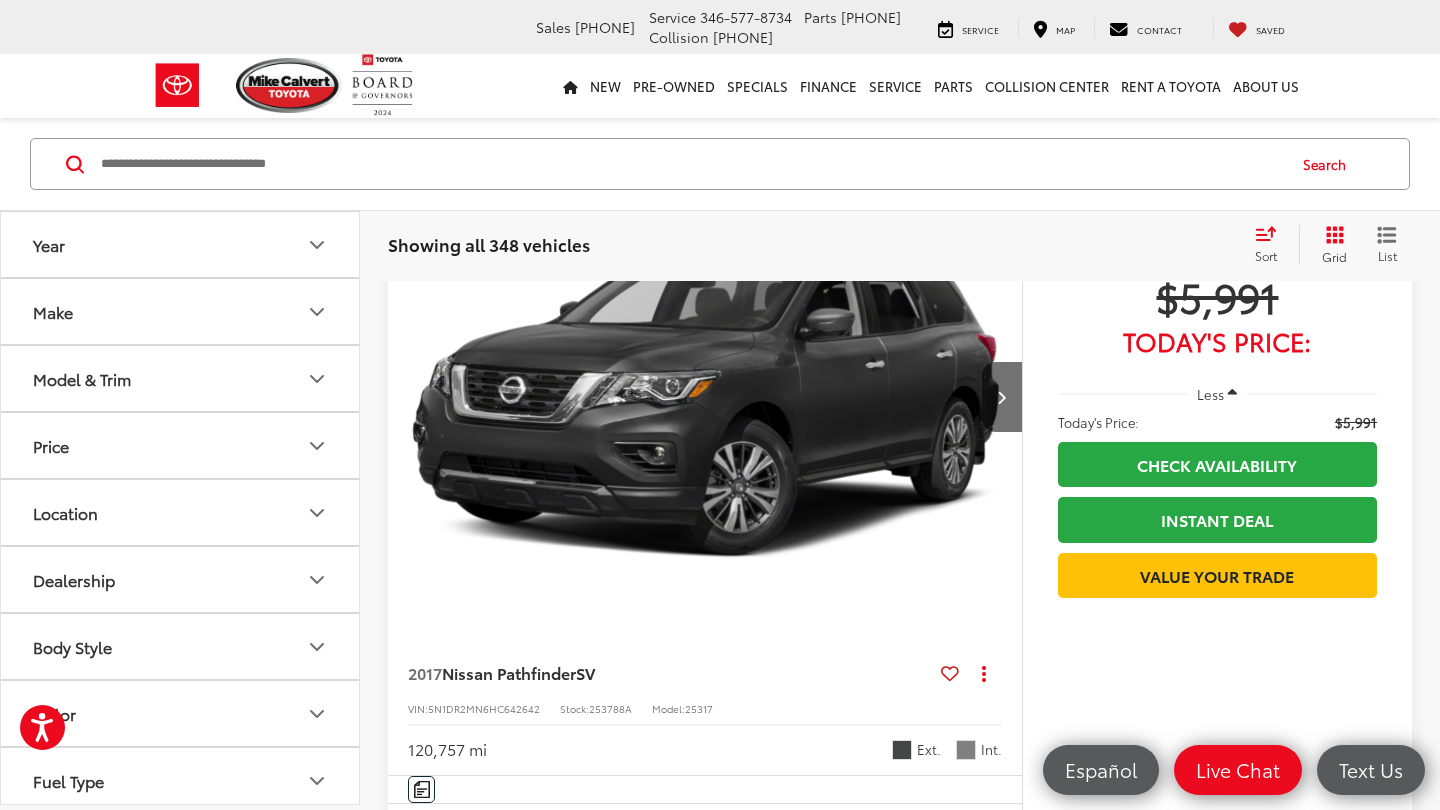 click on "Price" at bounding box center (181, 445) 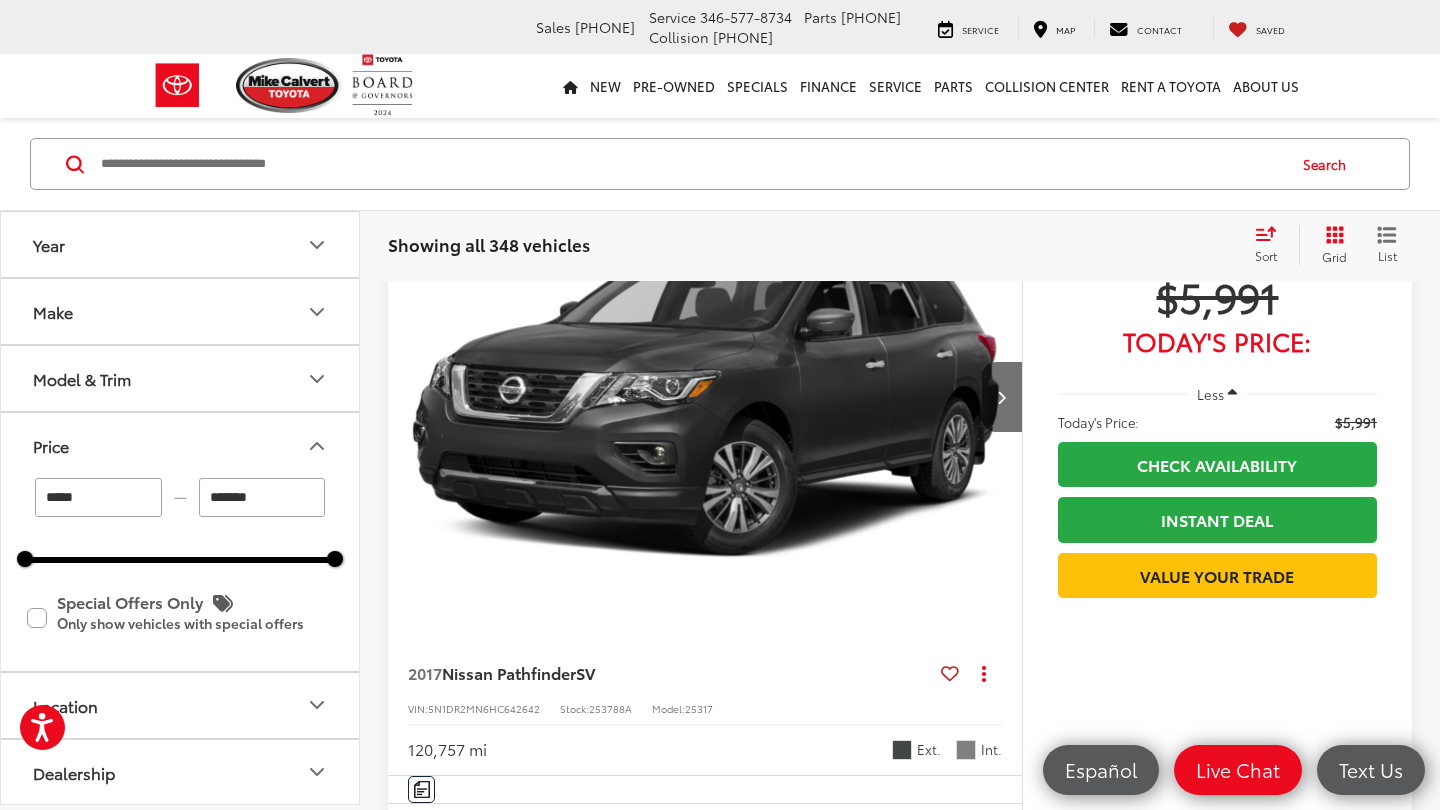 click on "Price" at bounding box center (181, 445) 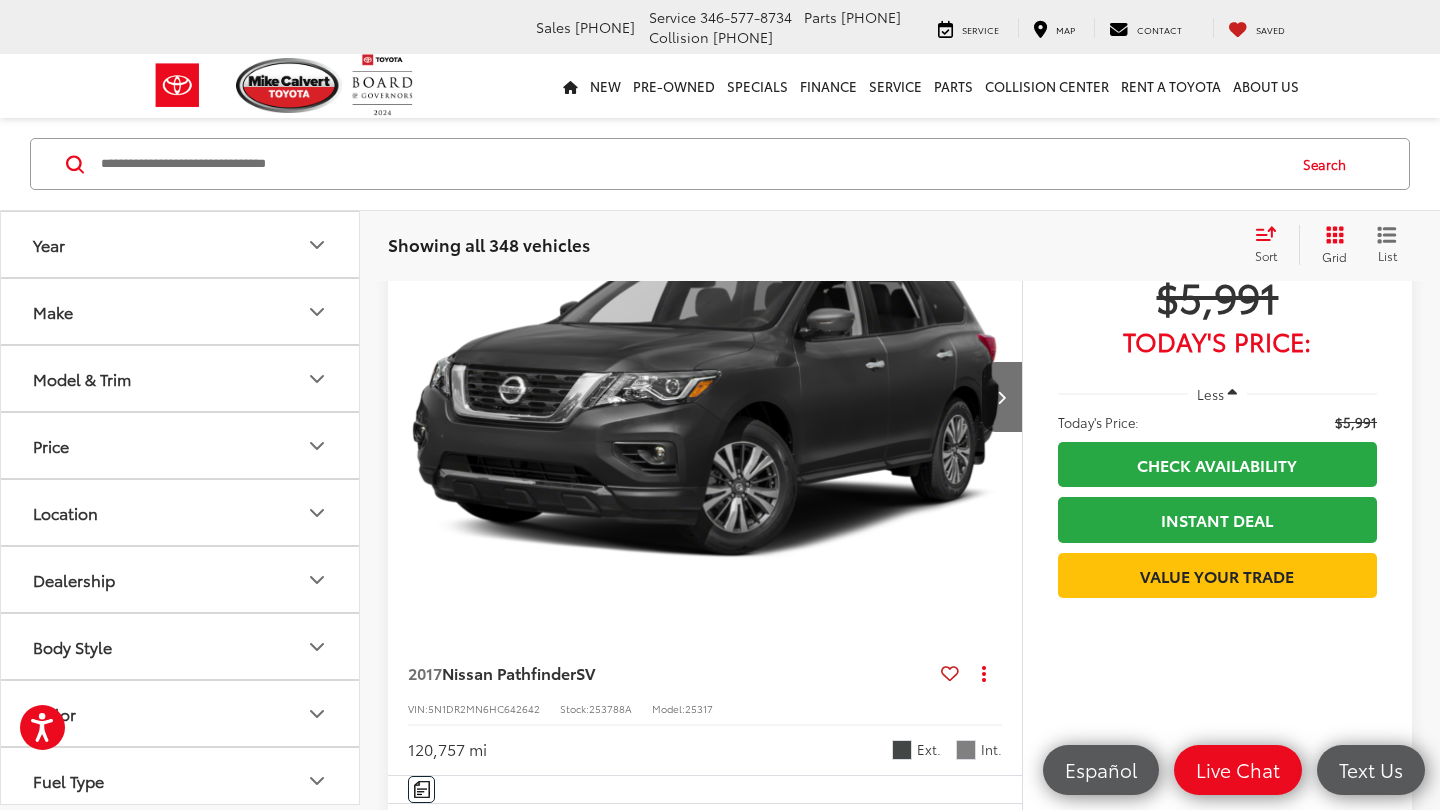 click on "Price" at bounding box center (181, 445) 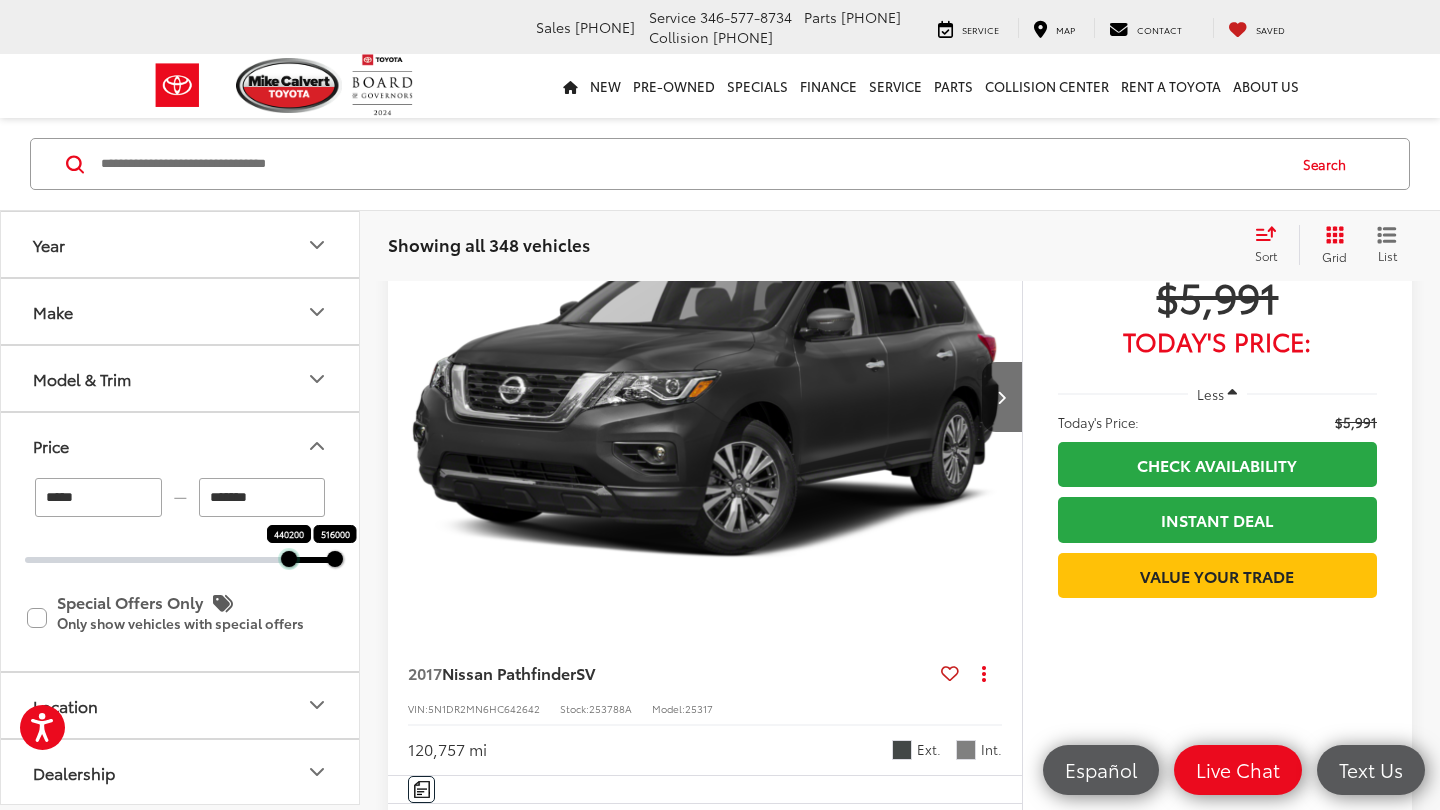 drag, startPoint x: 29, startPoint y: 554, endPoint x: 291, endPoint y: 574, distance: 262.76224 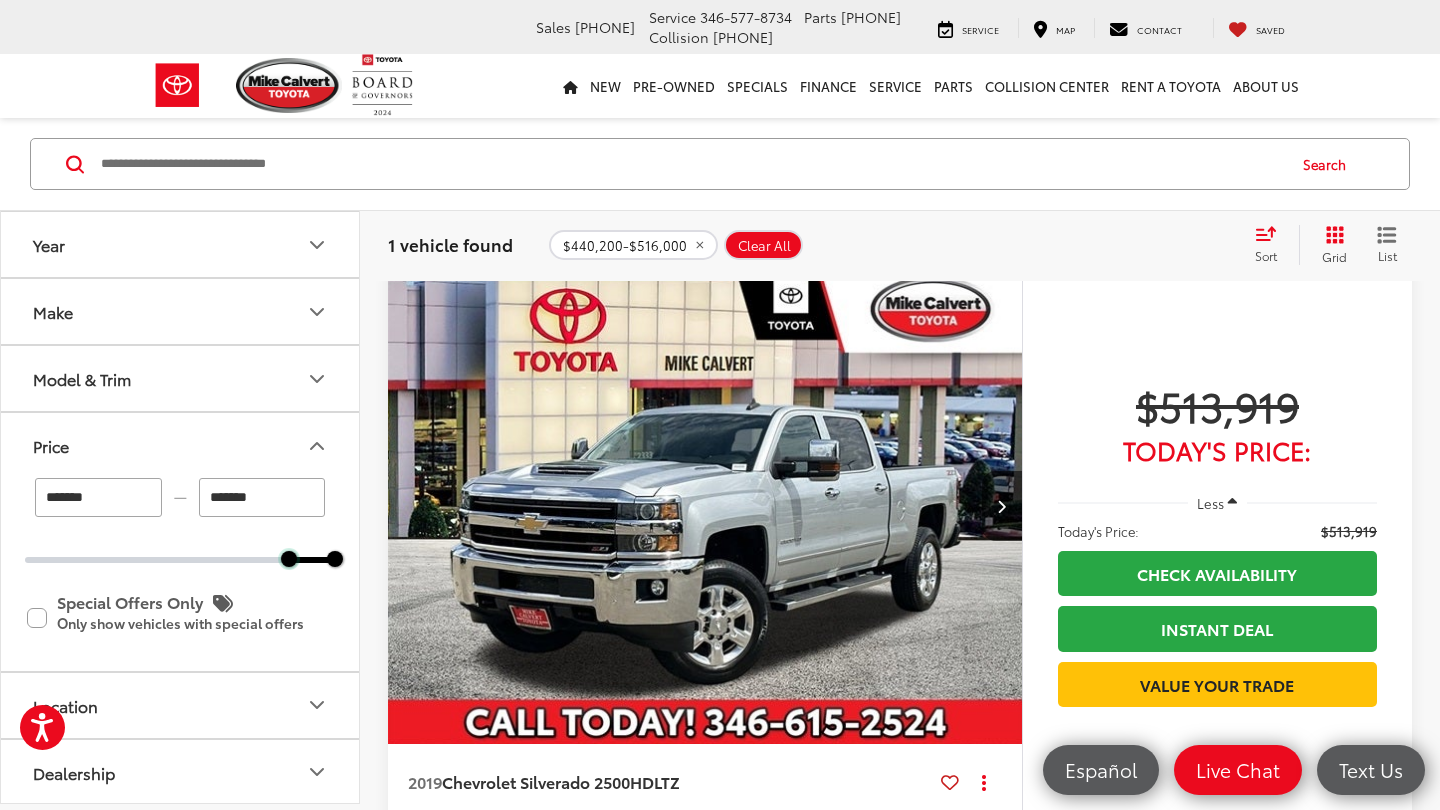 scroll, scrollTop: 119, scrollLeft: 0, axis: vertical 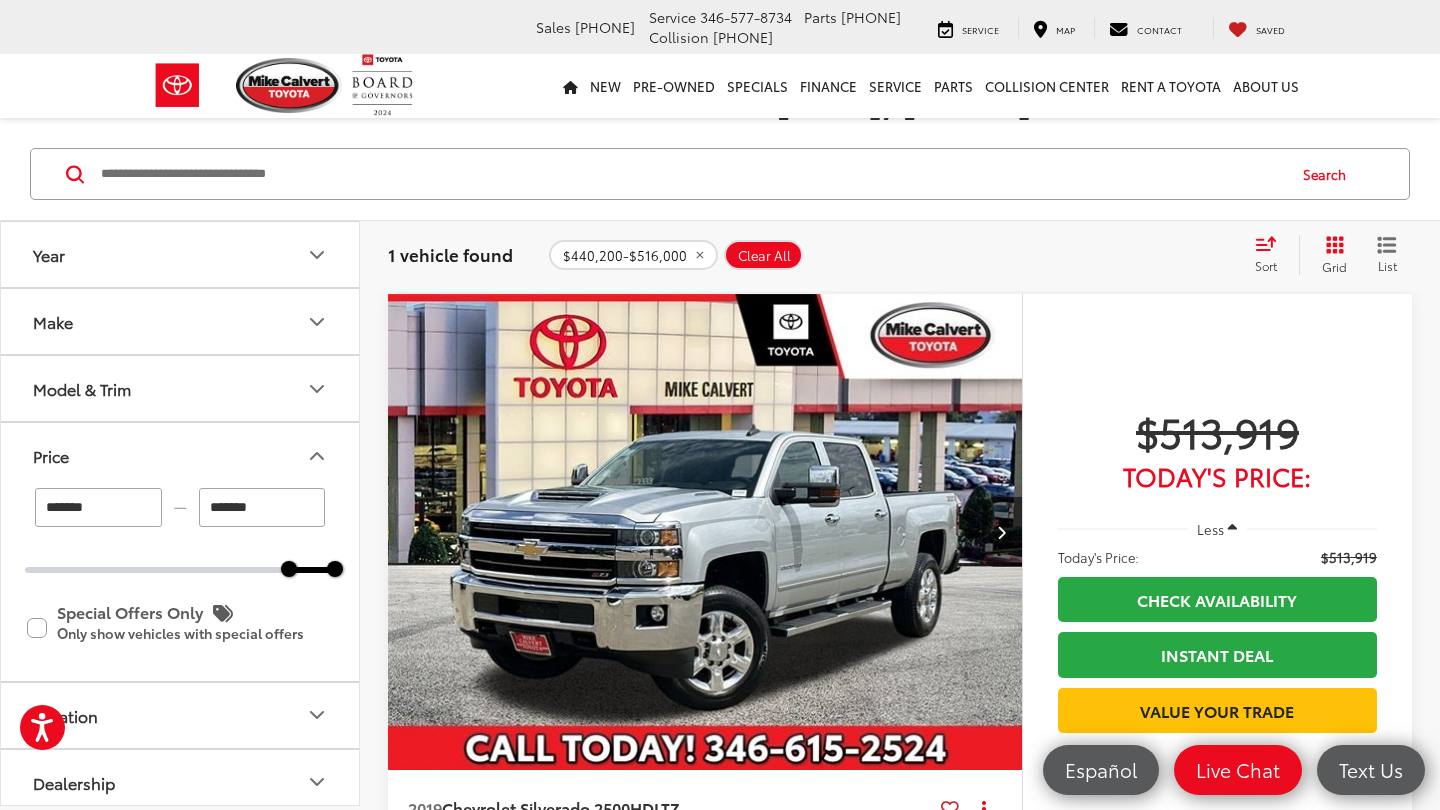 click at bounding box center (705, 533) 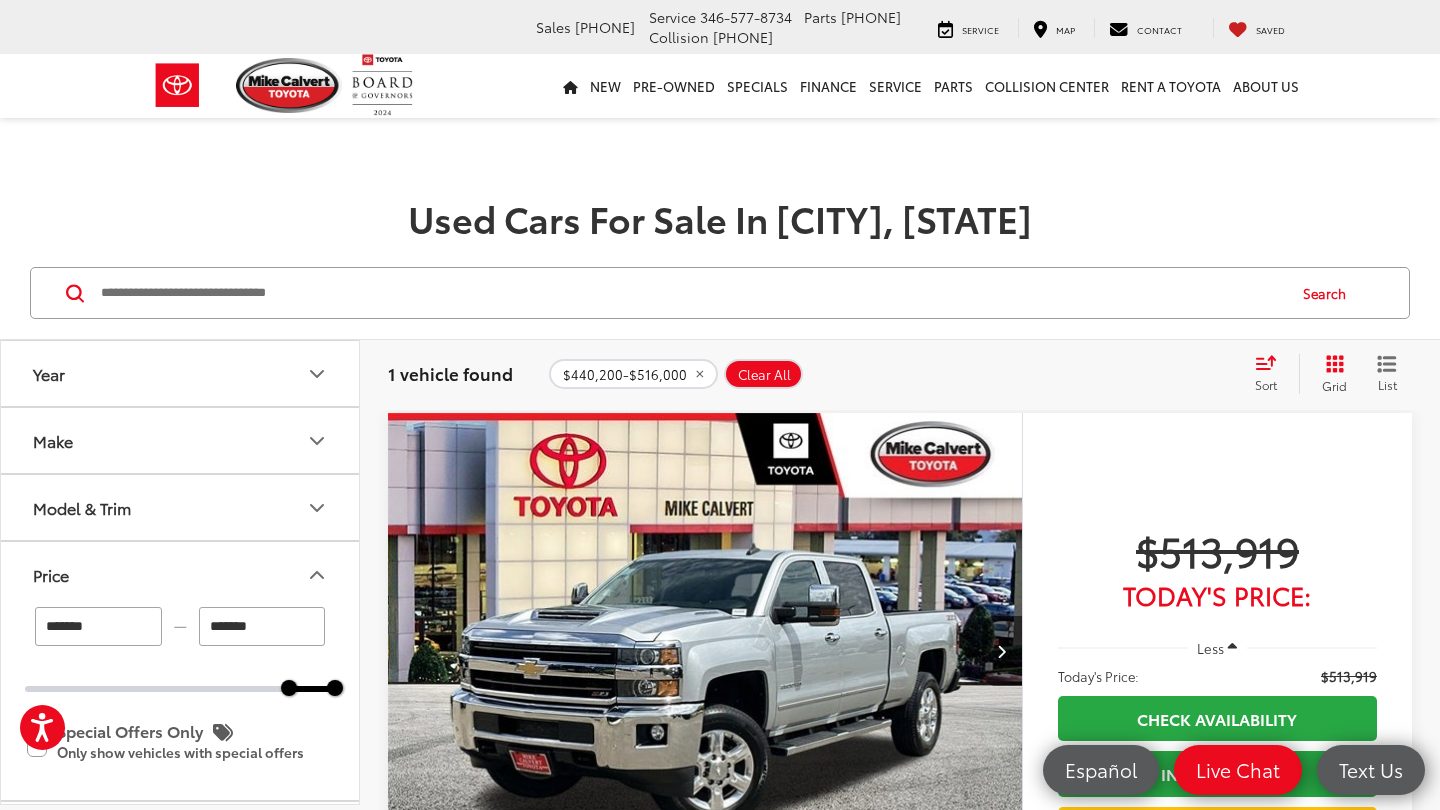 scroll, scrollTop: 0, scrollLeft: 0, axis: both 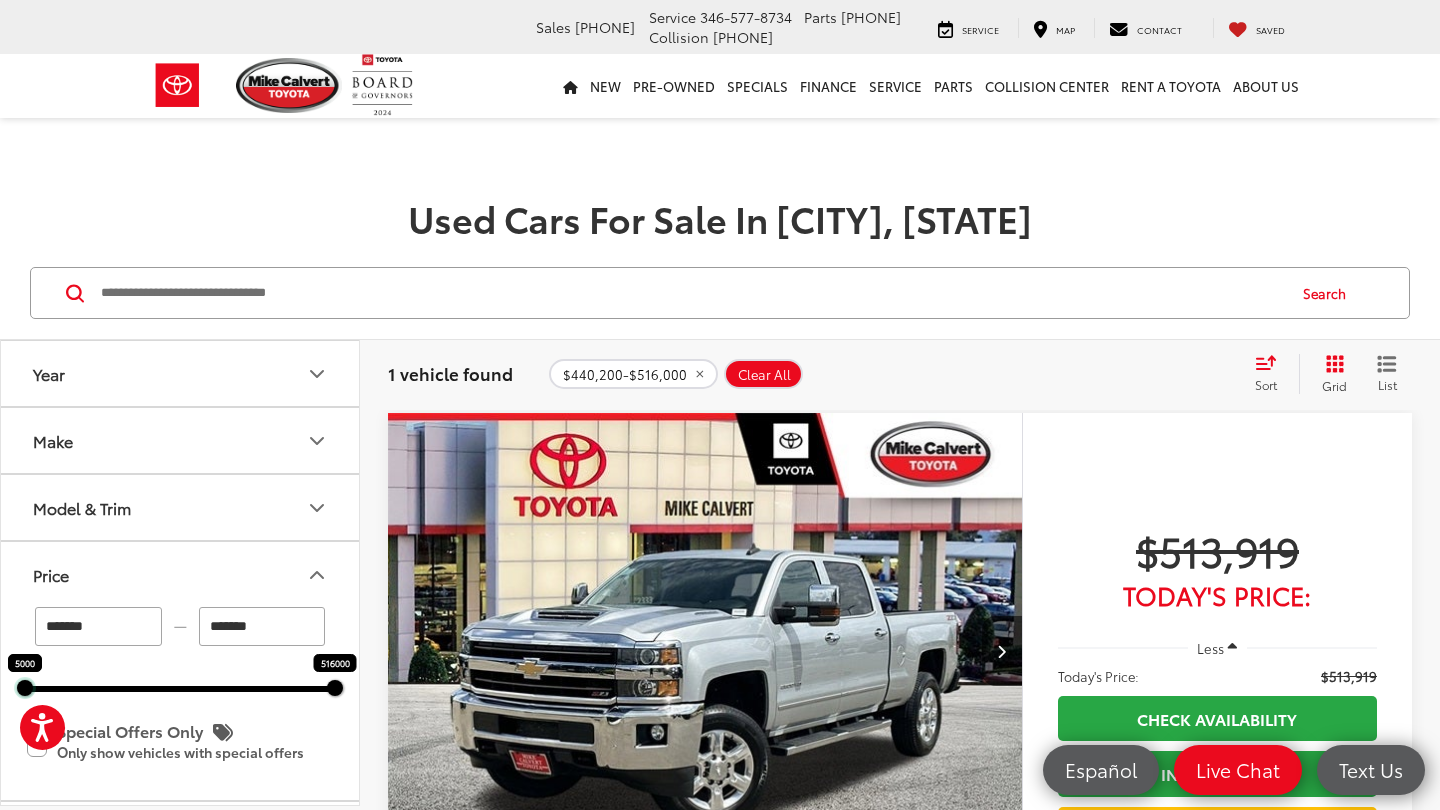 type on "*****" 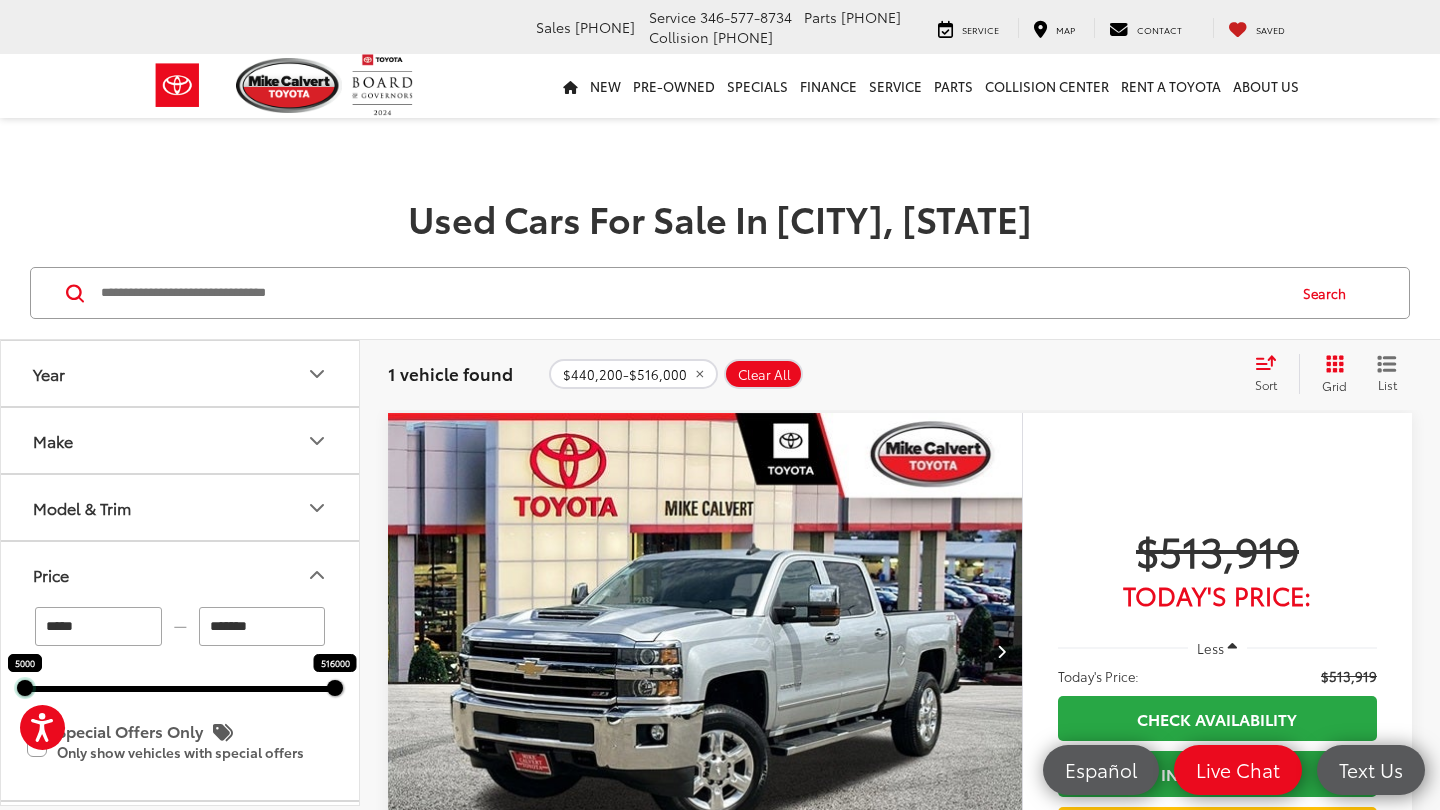 click on "Year Make Model & Trim Price     ***** — ******* 5000 516000 Special Offers Only  Only show vehicles with special offers Location Dealership Body Style Color Fuel Type Cylinder Drivetrain Vehicle Condition Body Type  Truck - Crew Cab   (1)   Coupe   (0)   Hatchback   (0)   Sedan   (0)   SUV   (0)   Truck - Extended Cab   (0)   Van   (0)   Wagon   (0)  Availability" at bounding box center [180, 573] 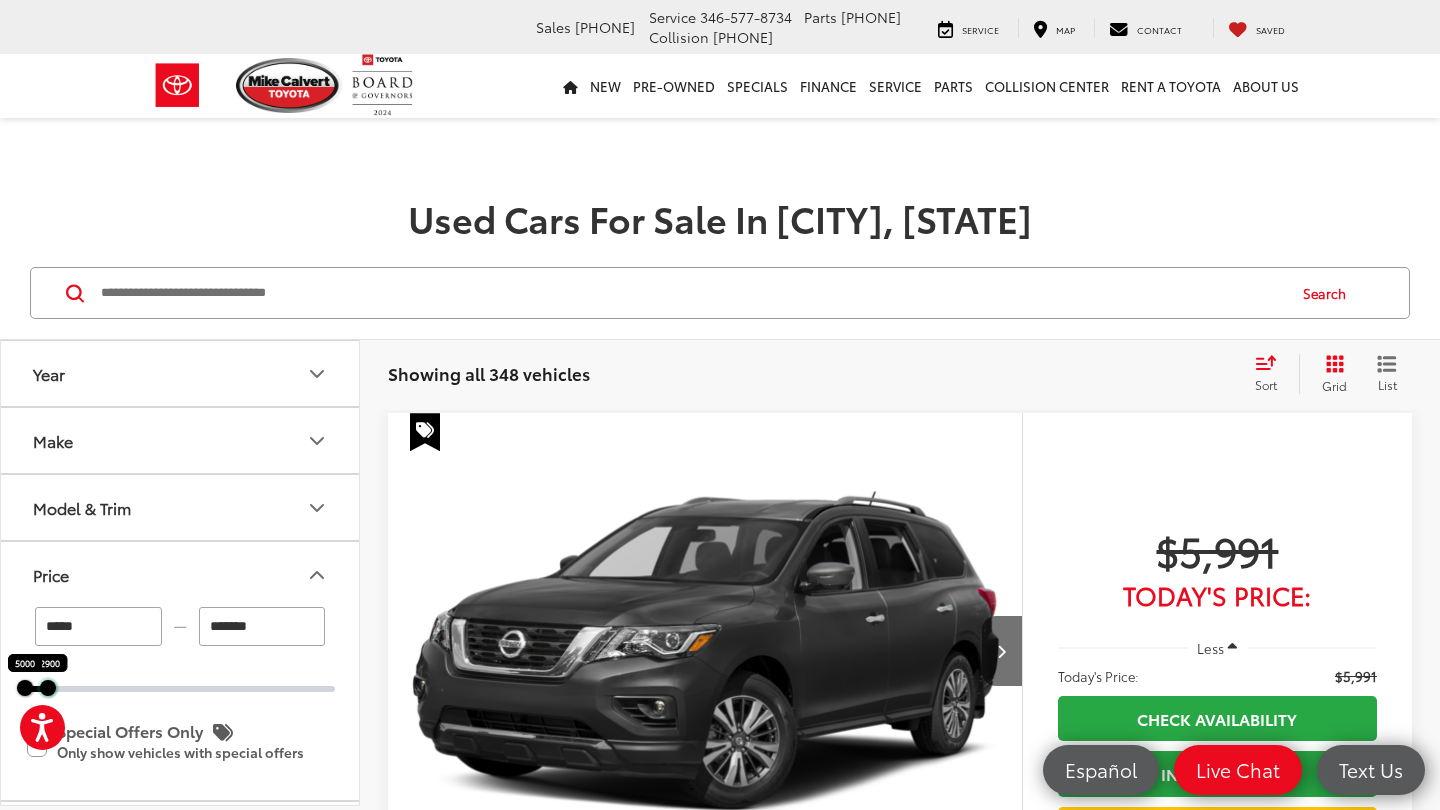 drag, startPoint x: 333, startPoint y: 680, endPoint x: 46, endPoint y: 682, distance: 287.00696 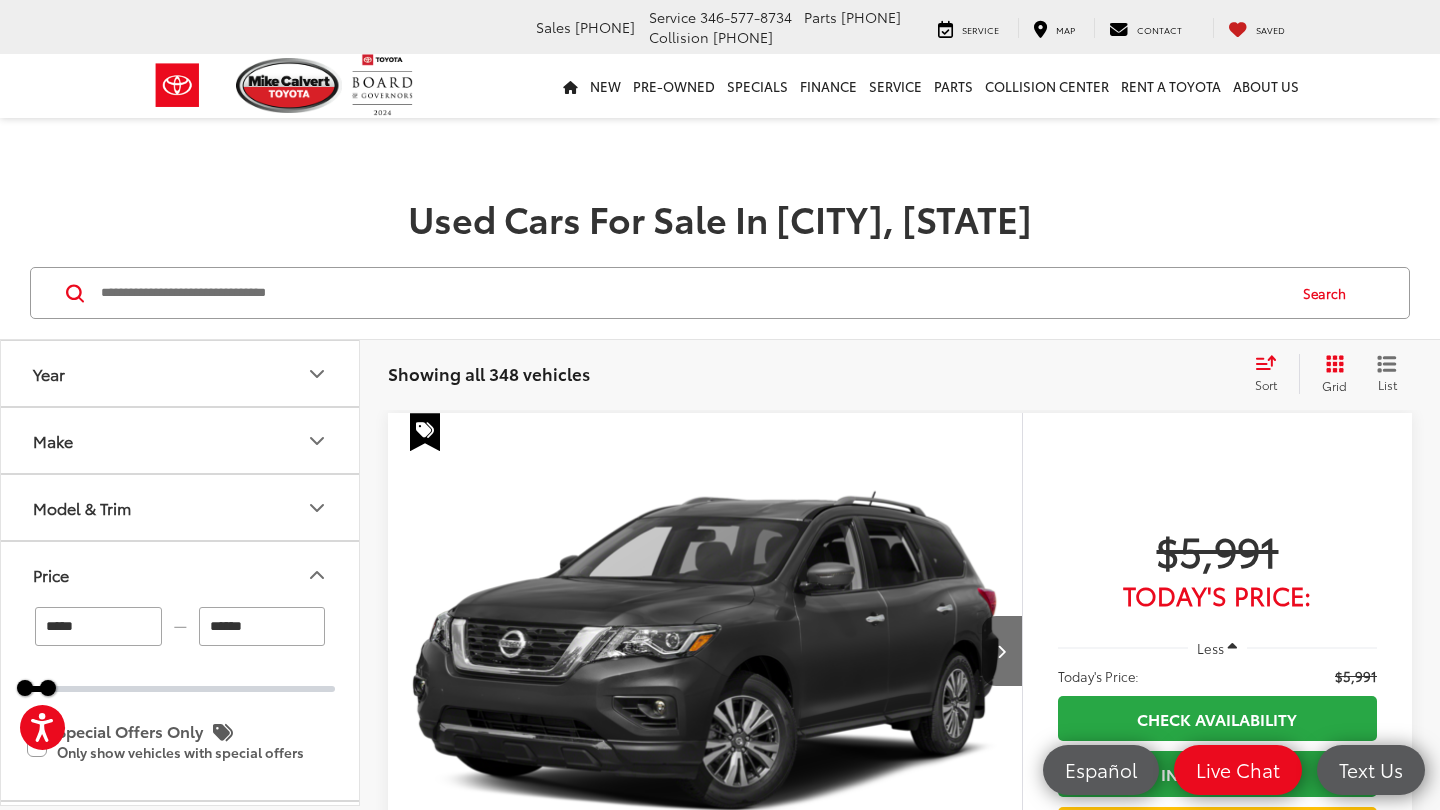 click on "******" at bounding box center (262, 626) 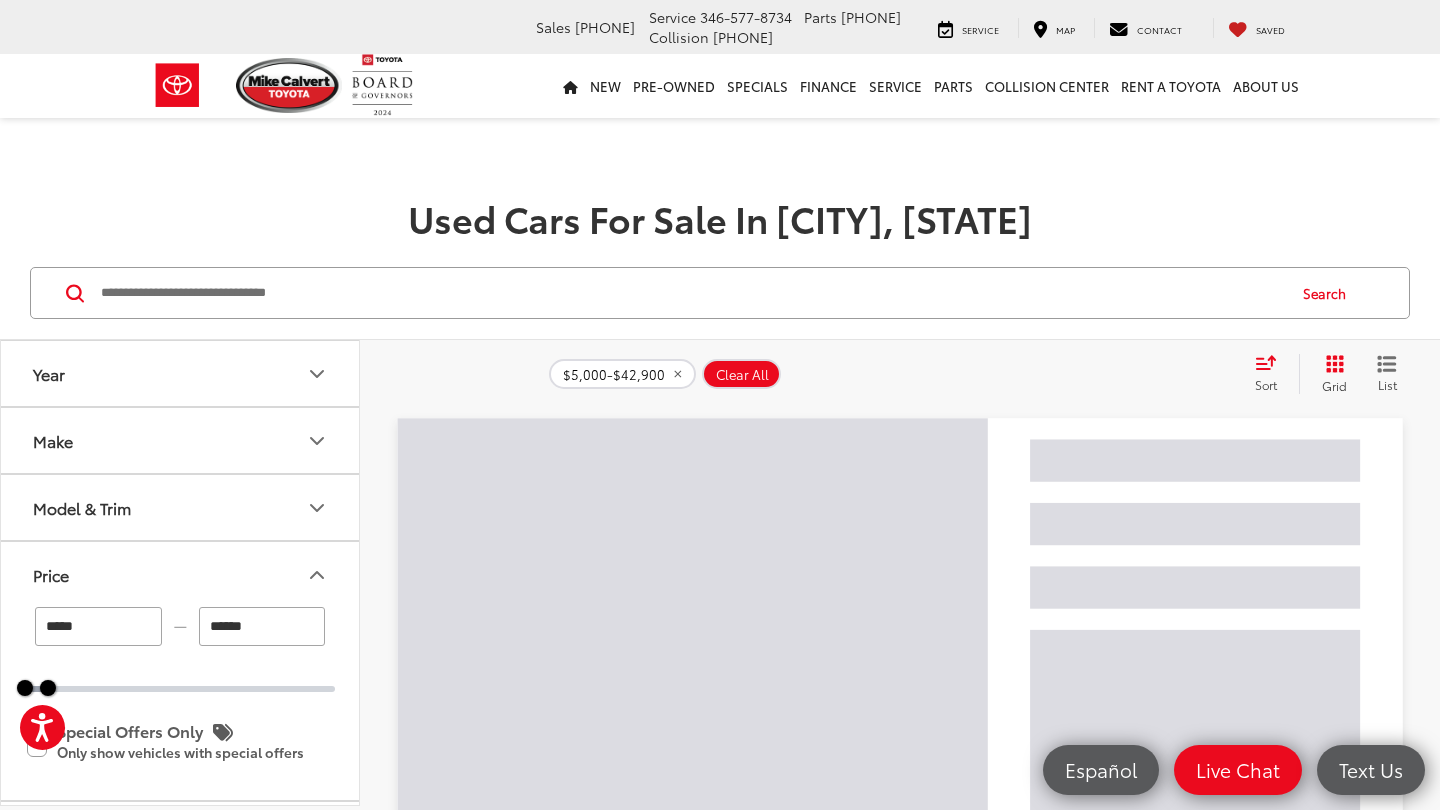 click on "******" at bounding box center [262, 626] 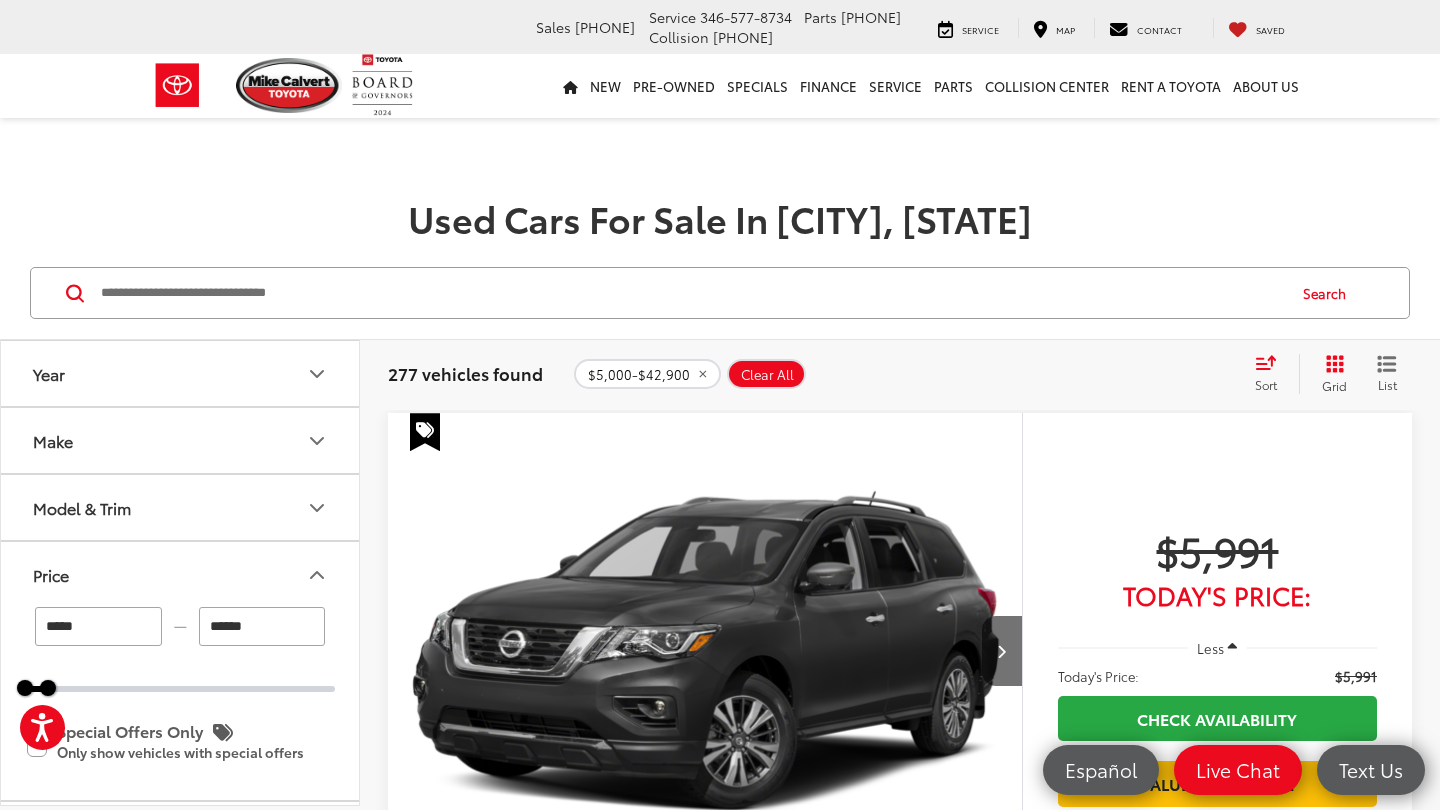 click on "******" at bounding box center [262, 626] 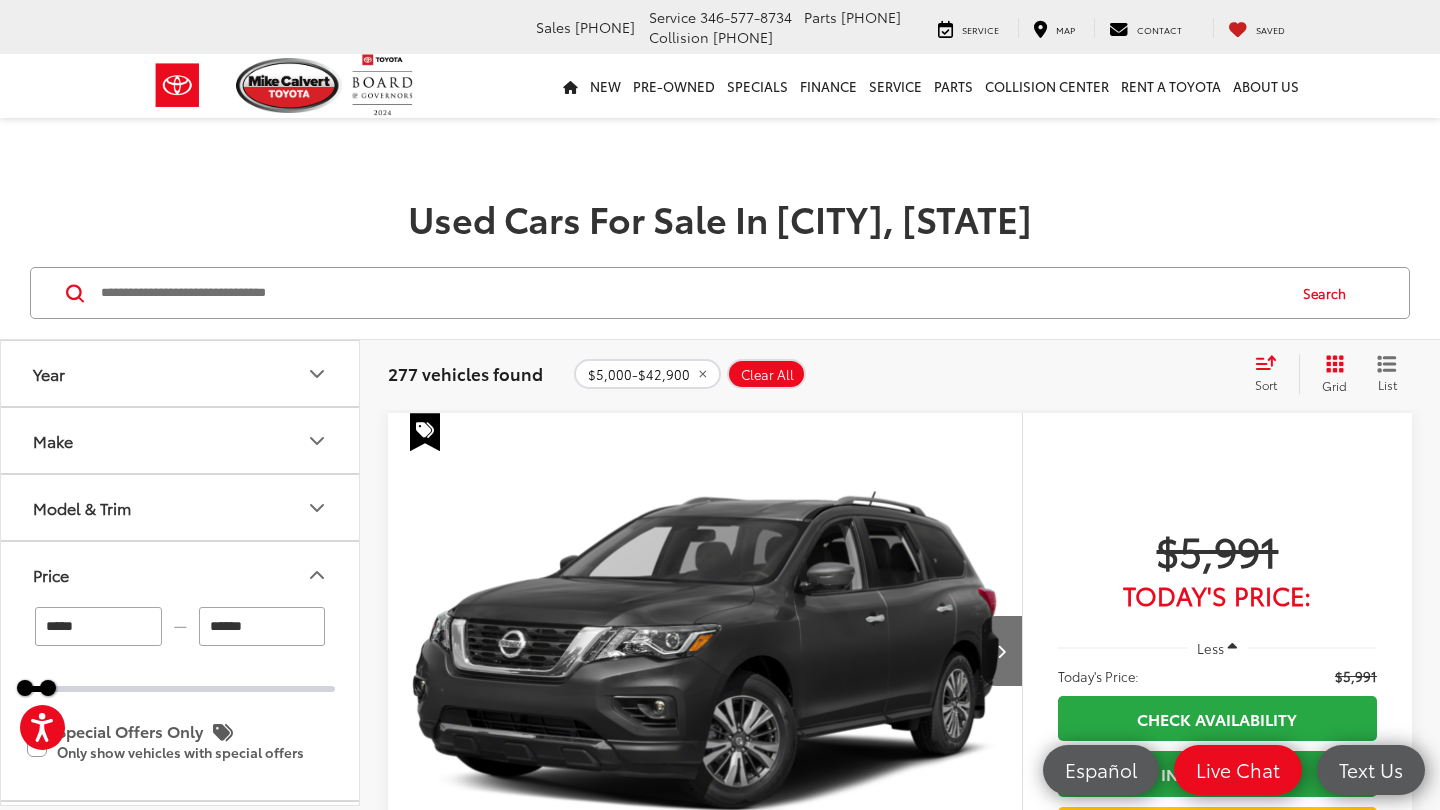 drag, startPoint x: 266, startPoint y: 629, endPoint x: 202, endPoint y: 629, distance: 64 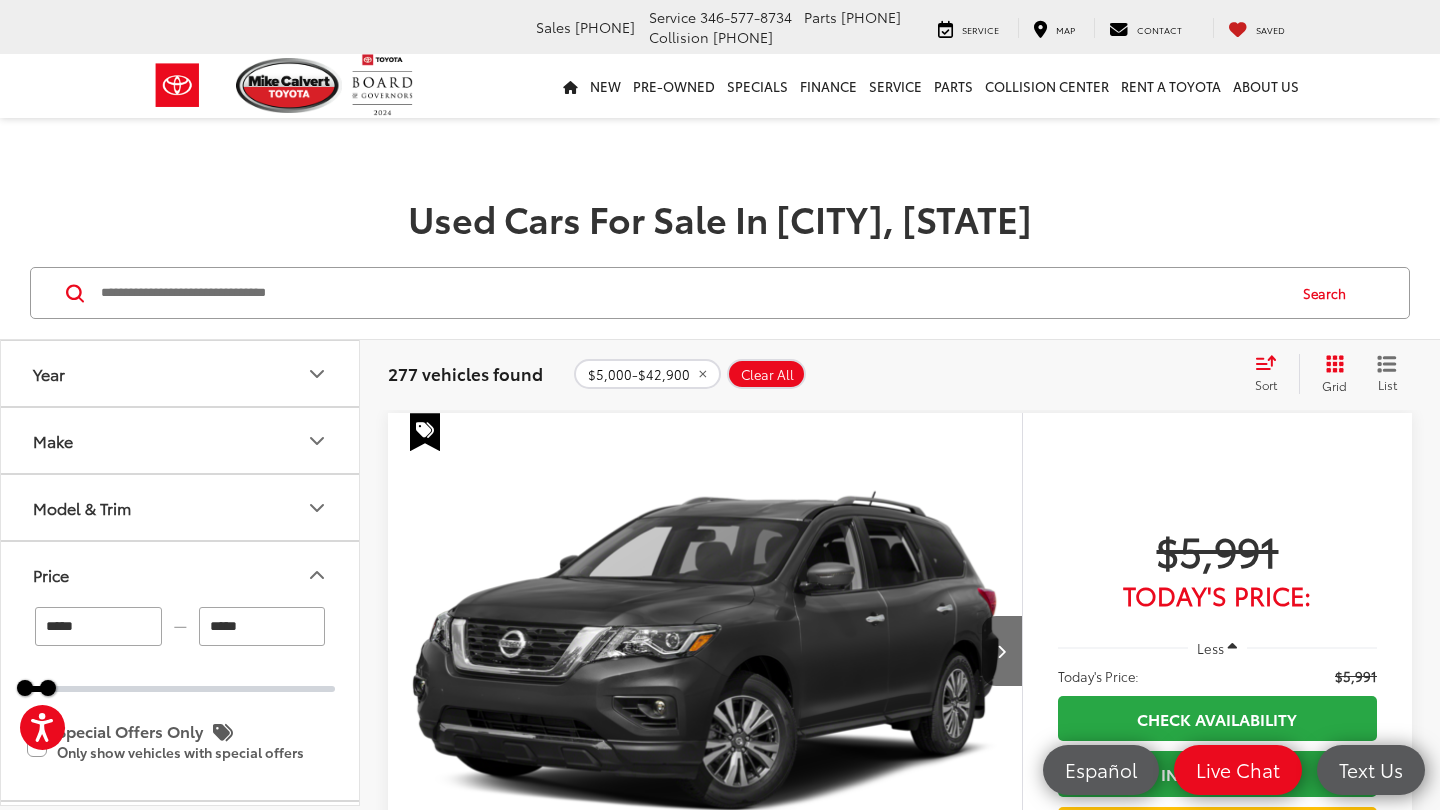 type on "******" 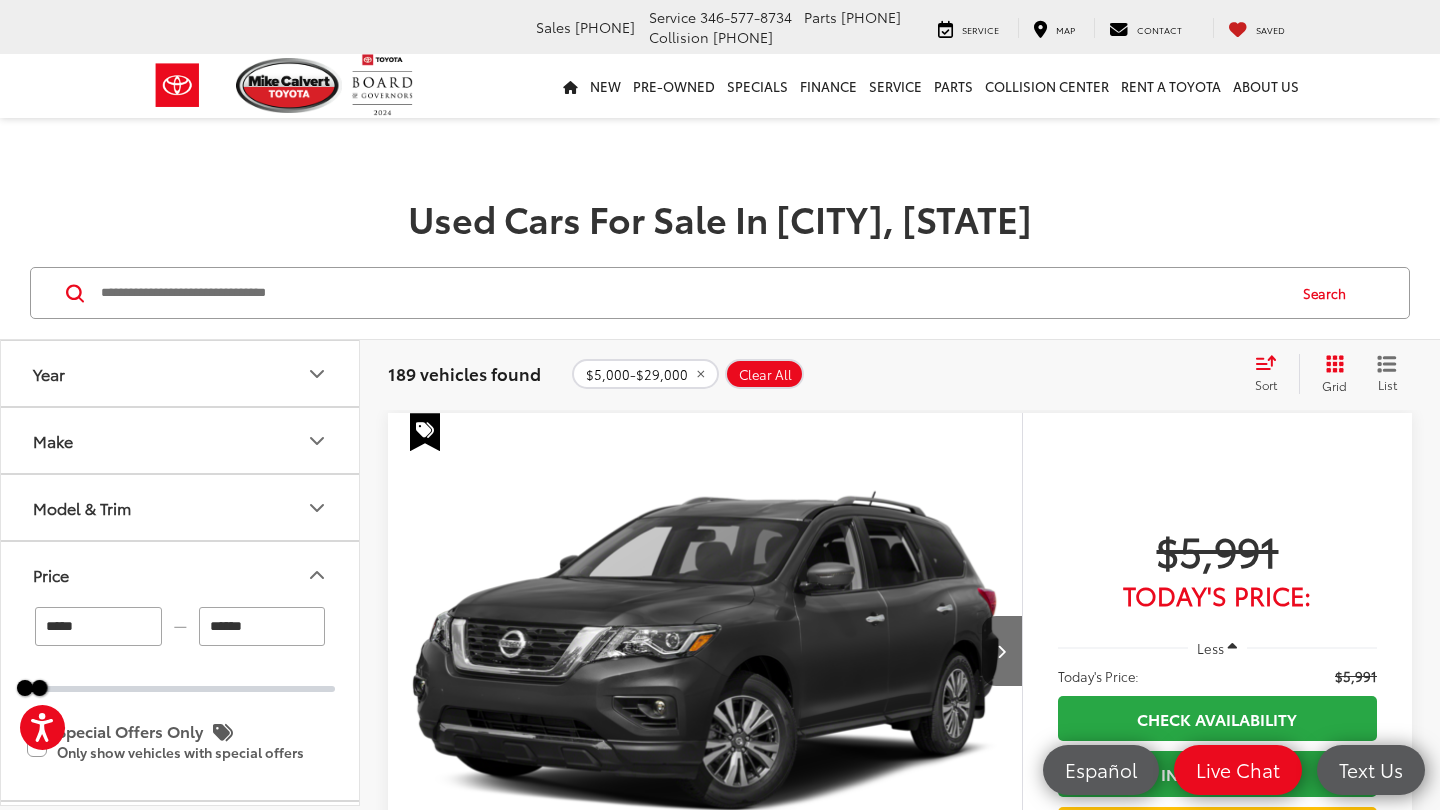 click on "Sort" at bounding box center [1266, 384] 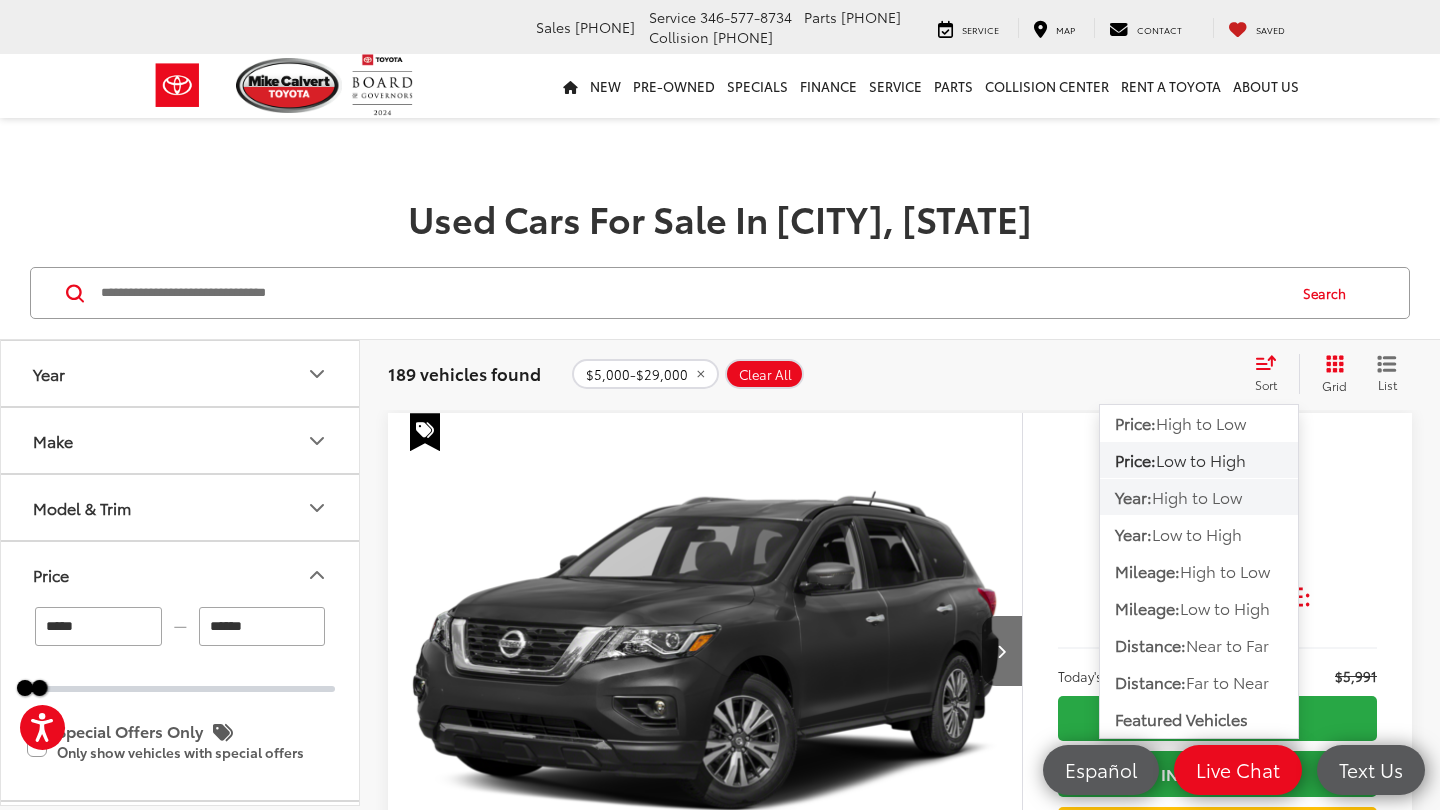 click on "High to Low" at bounding box center (1197, 496) 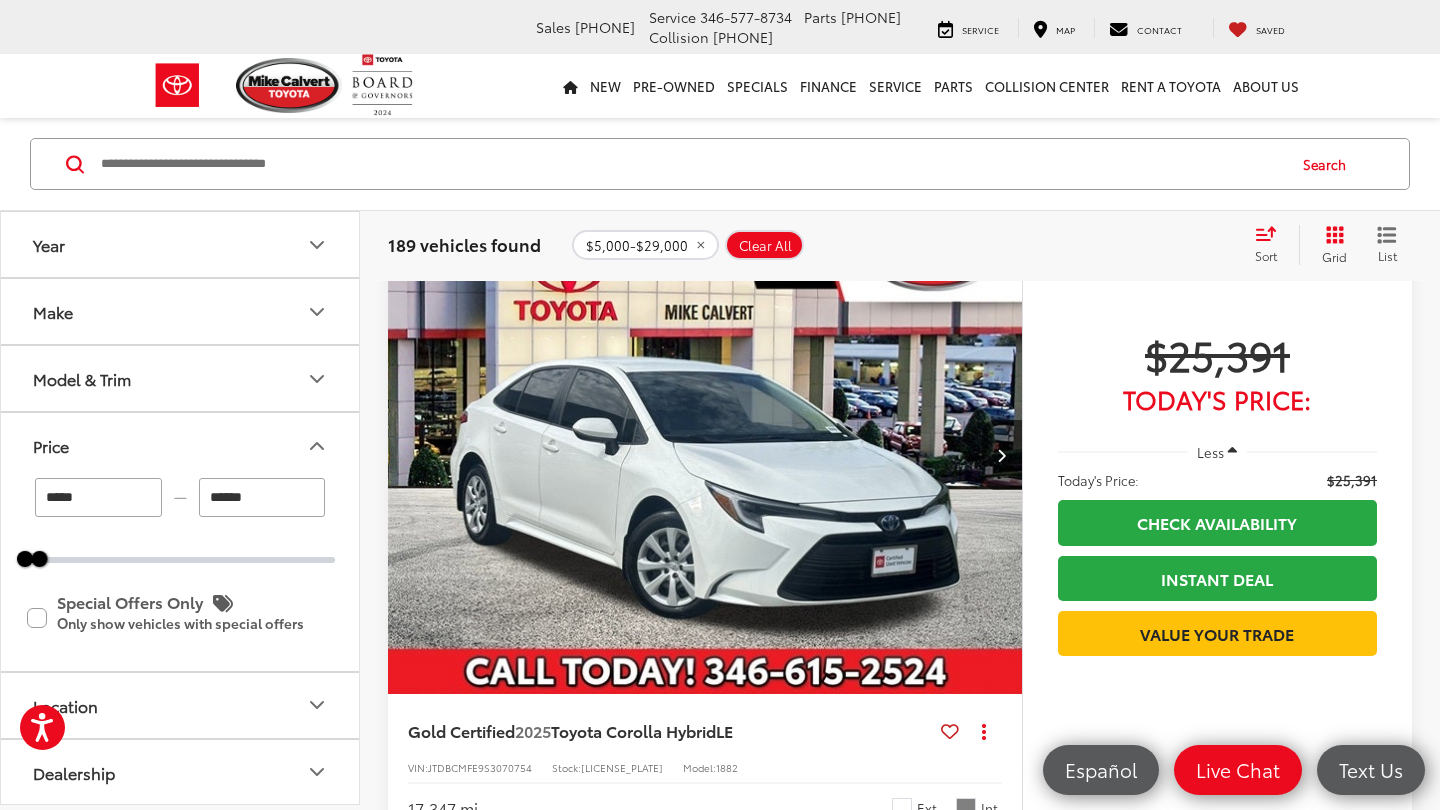 scroll, scrollTop: 2536, scrollLeft: 0, axis: vertical 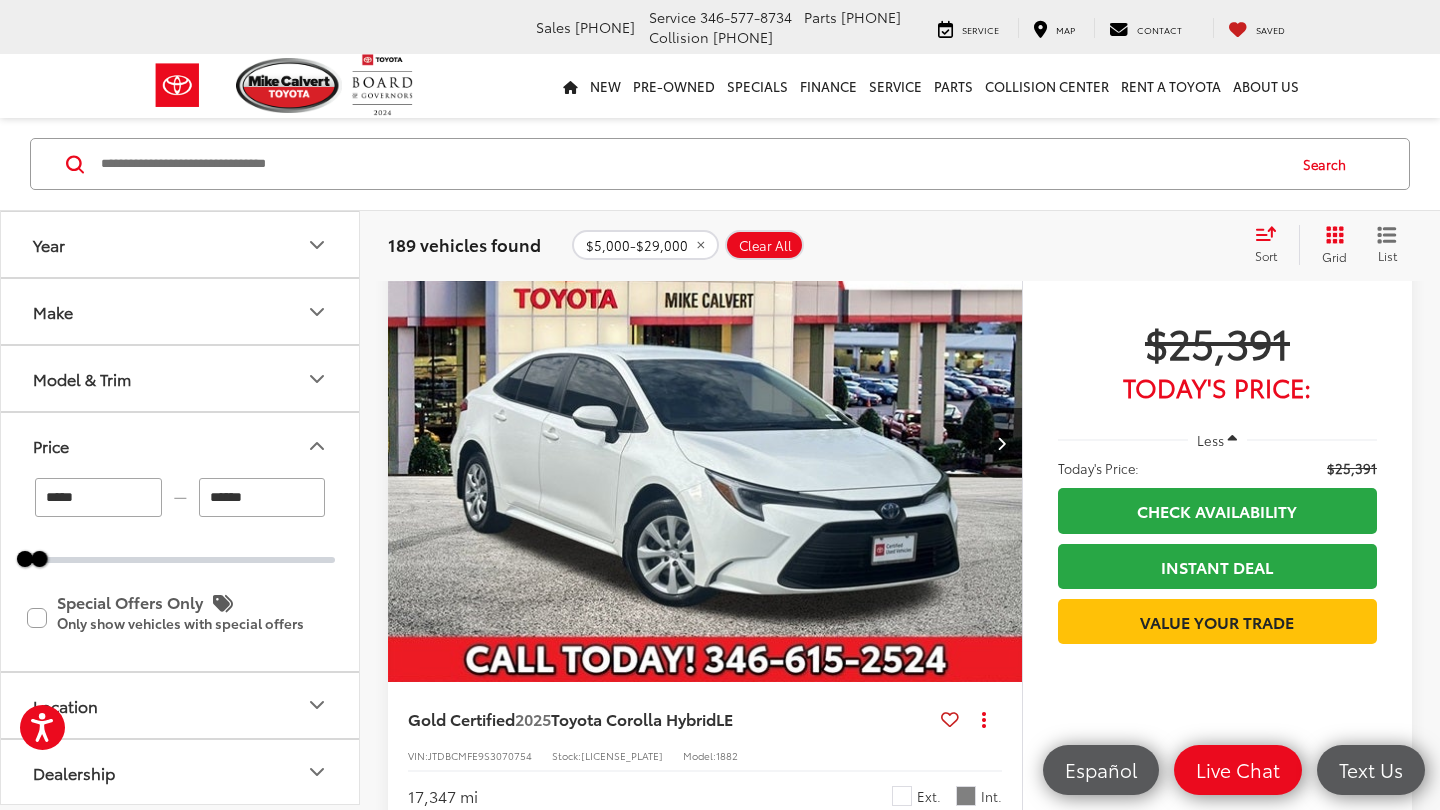 click on "Price" at bounding box center (181, 445) 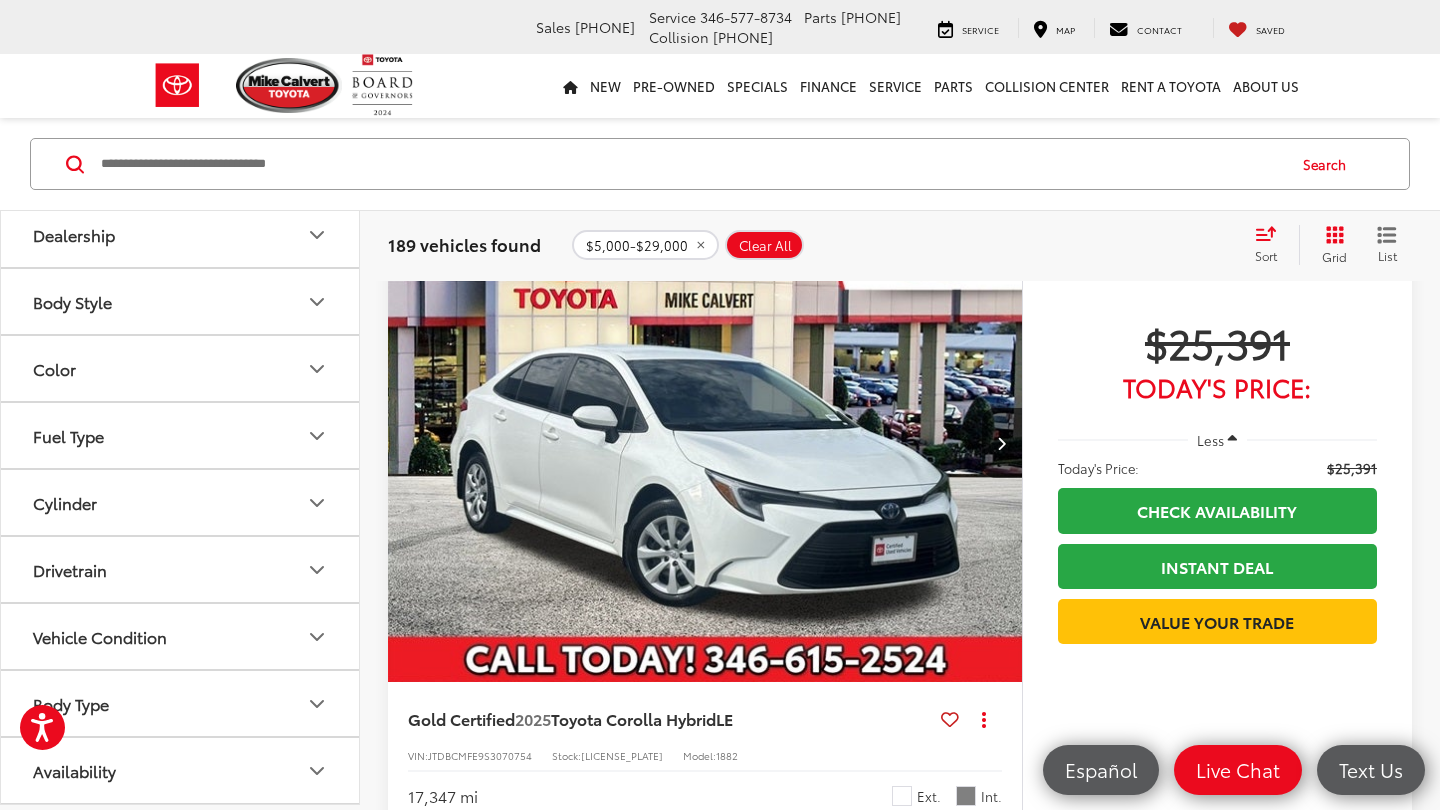 scroll, scrollTop: 345, scrollLeft: 0, axis: vertical 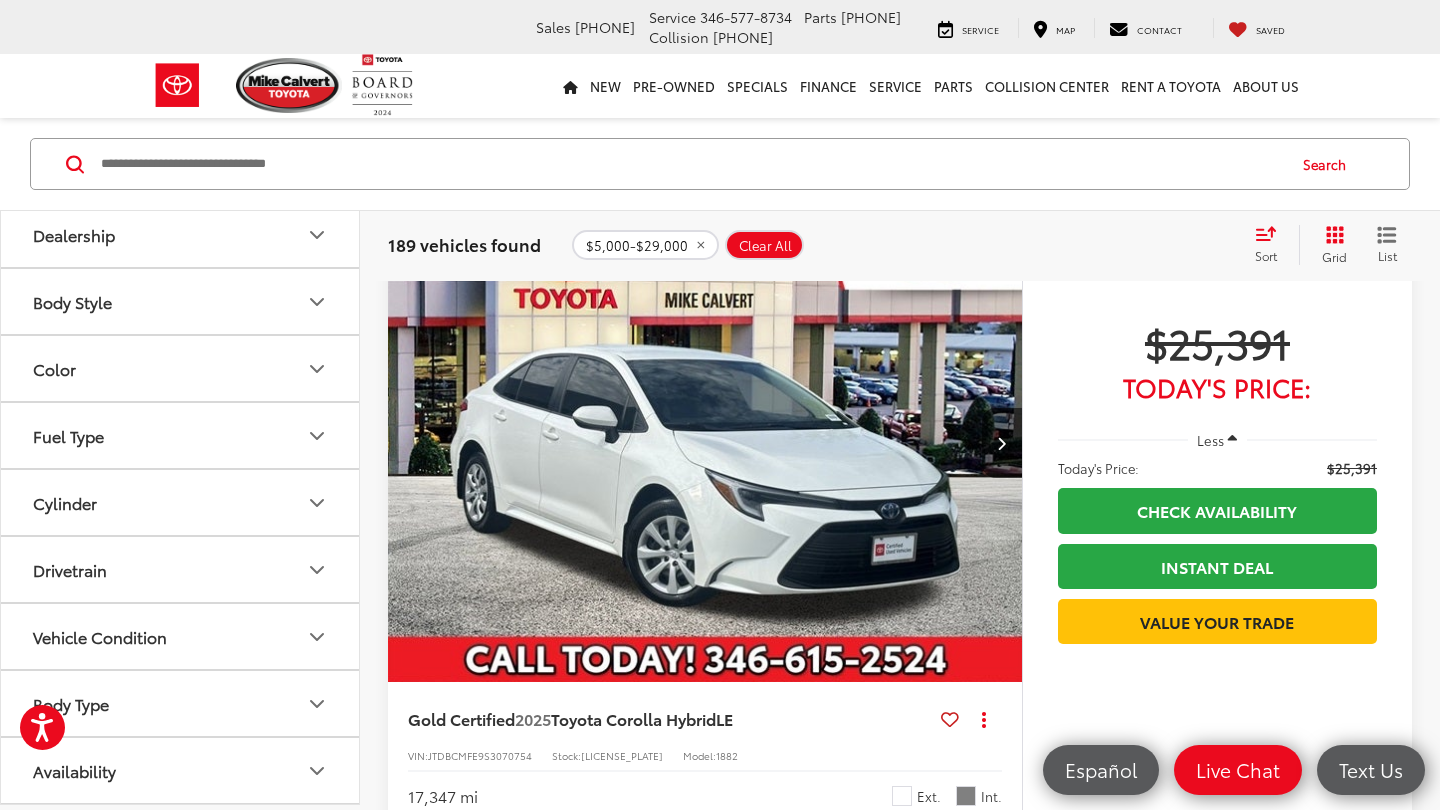 click on "Availability" at bounding box center (181, 770) 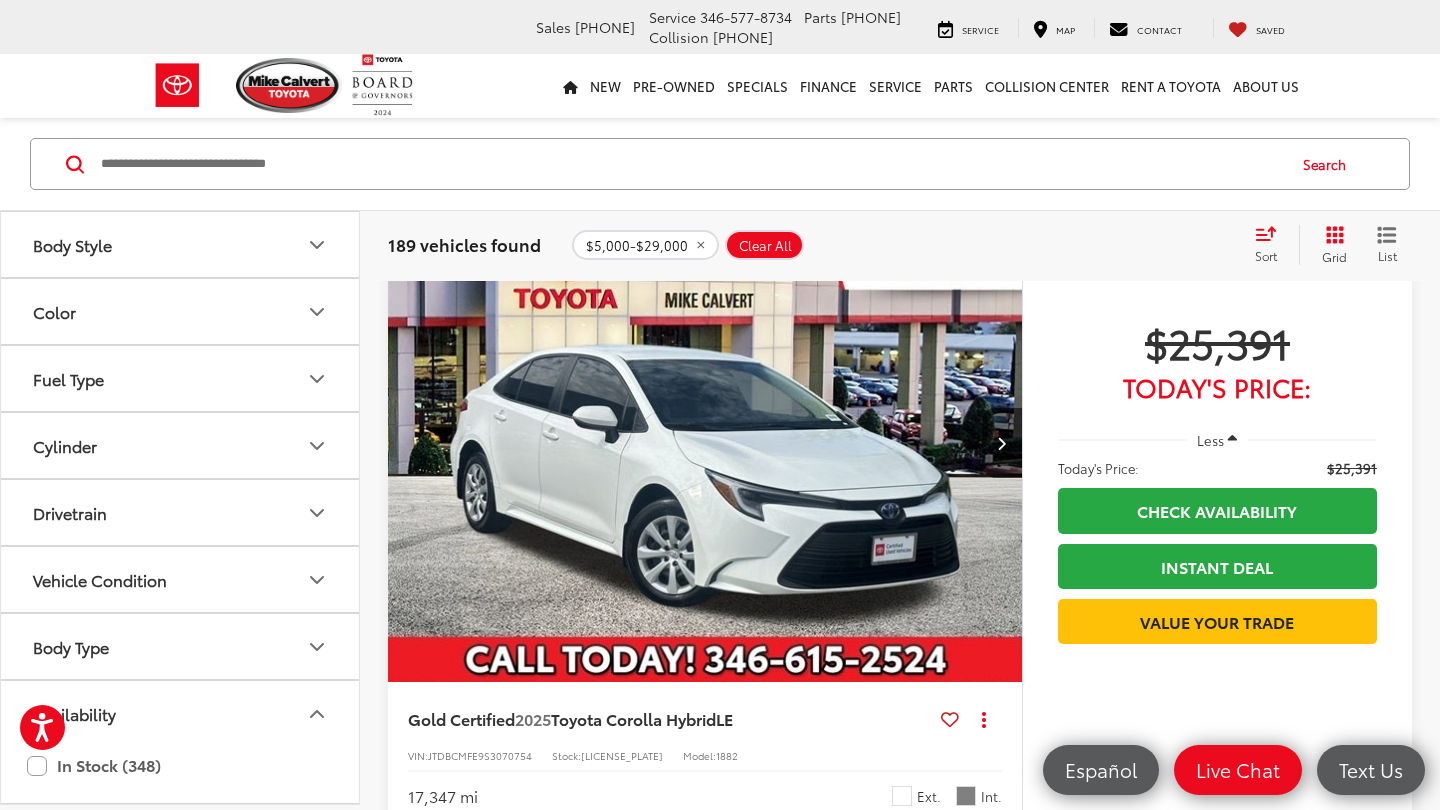 scroll, scrollTop: 402, scrollLeft: 0, axis: vertical 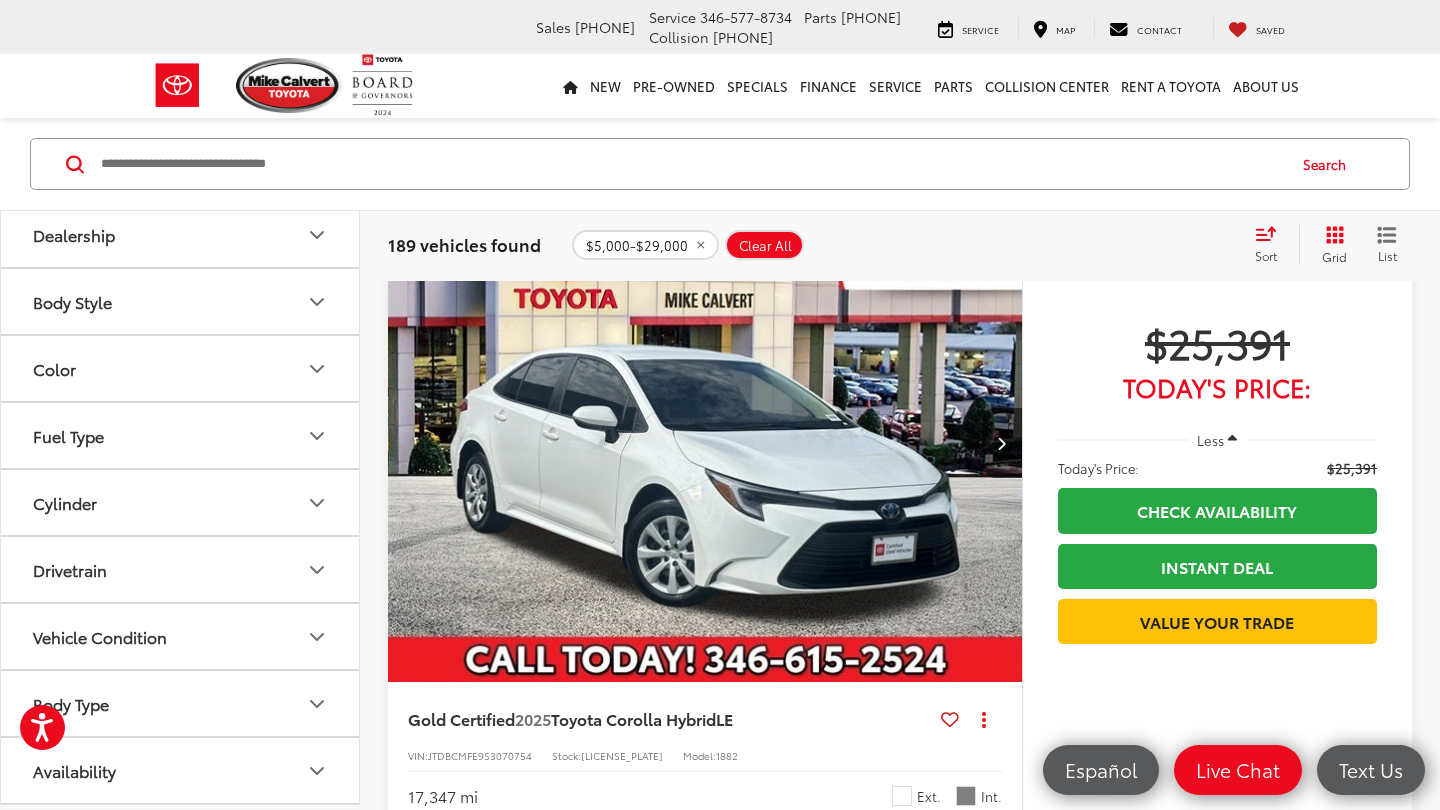 click on "Fuel Type" at bounding box center [181, 435] 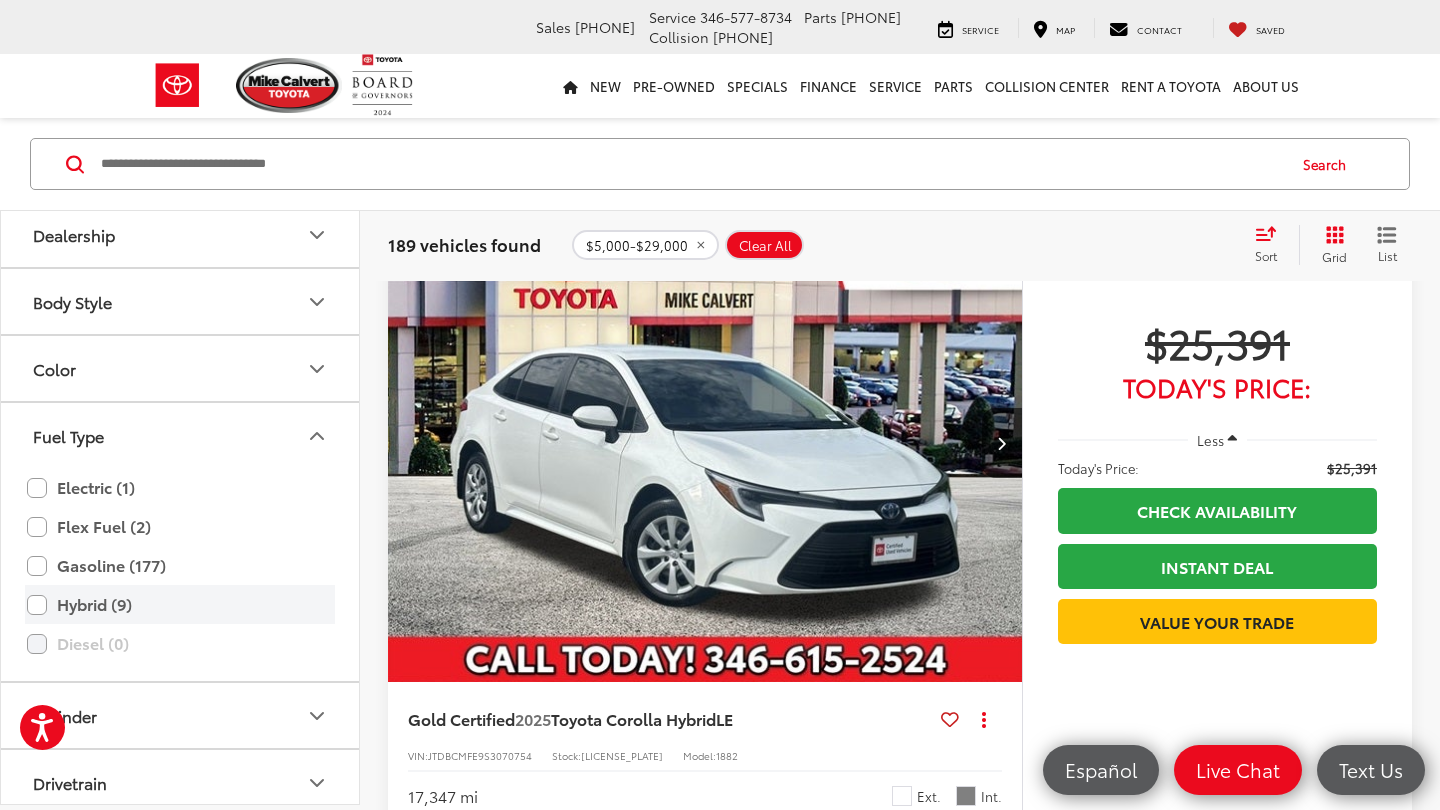 click on "Hybrid (9)" at bounding box center (180, 604) 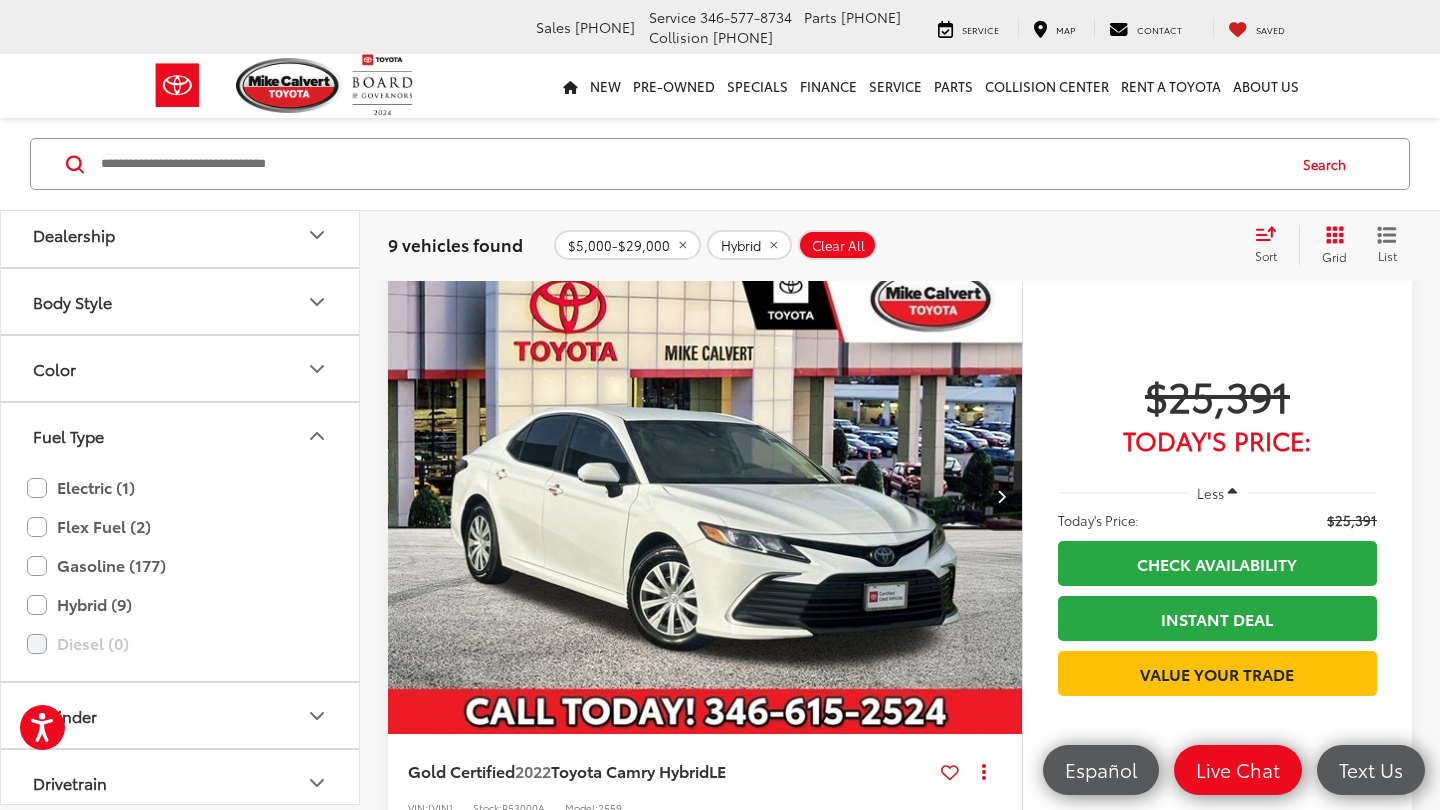 scroll, scrollTop: 4793, scrollLeft: 0, axis: vertical 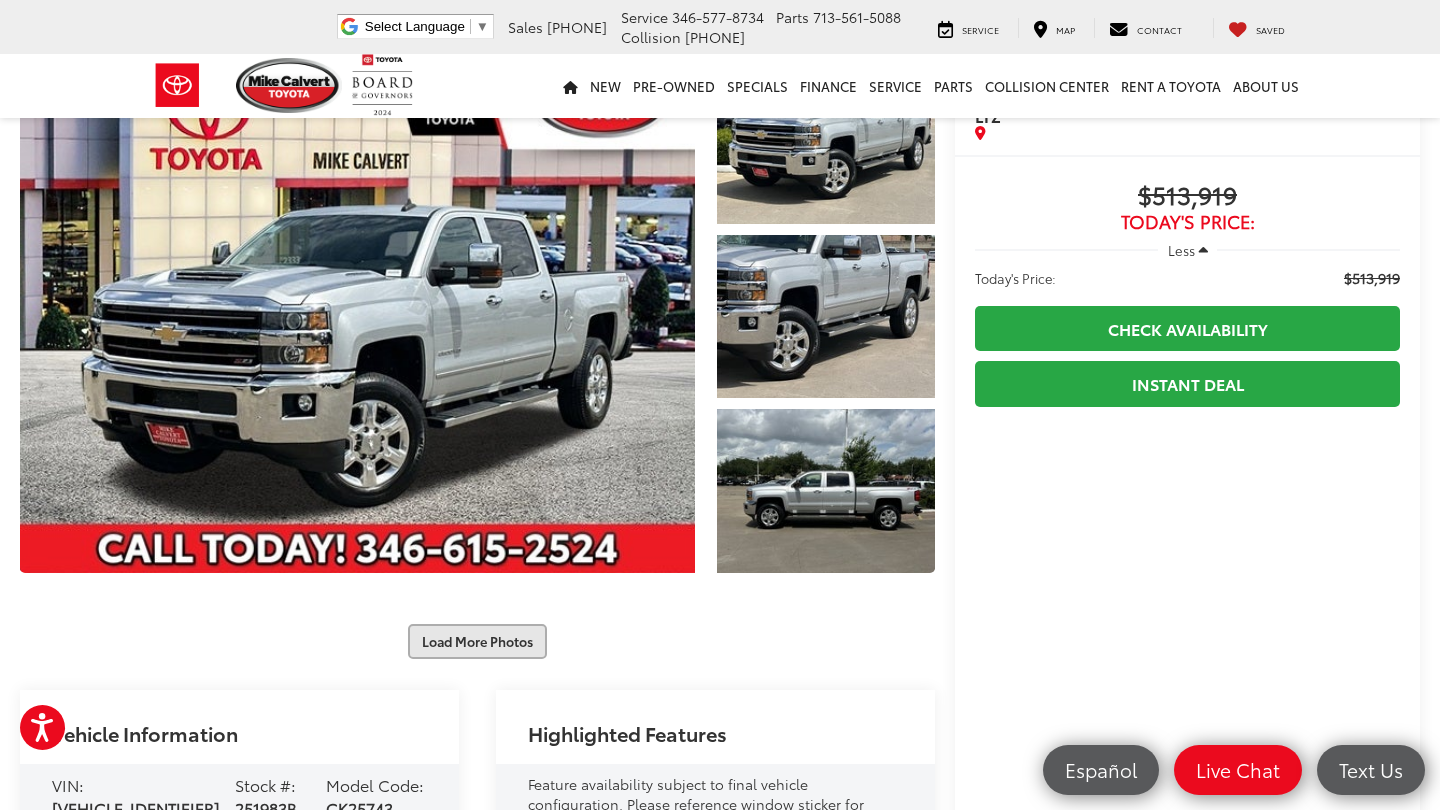 click on "Load More Photos" at bounding box center (477, 641) 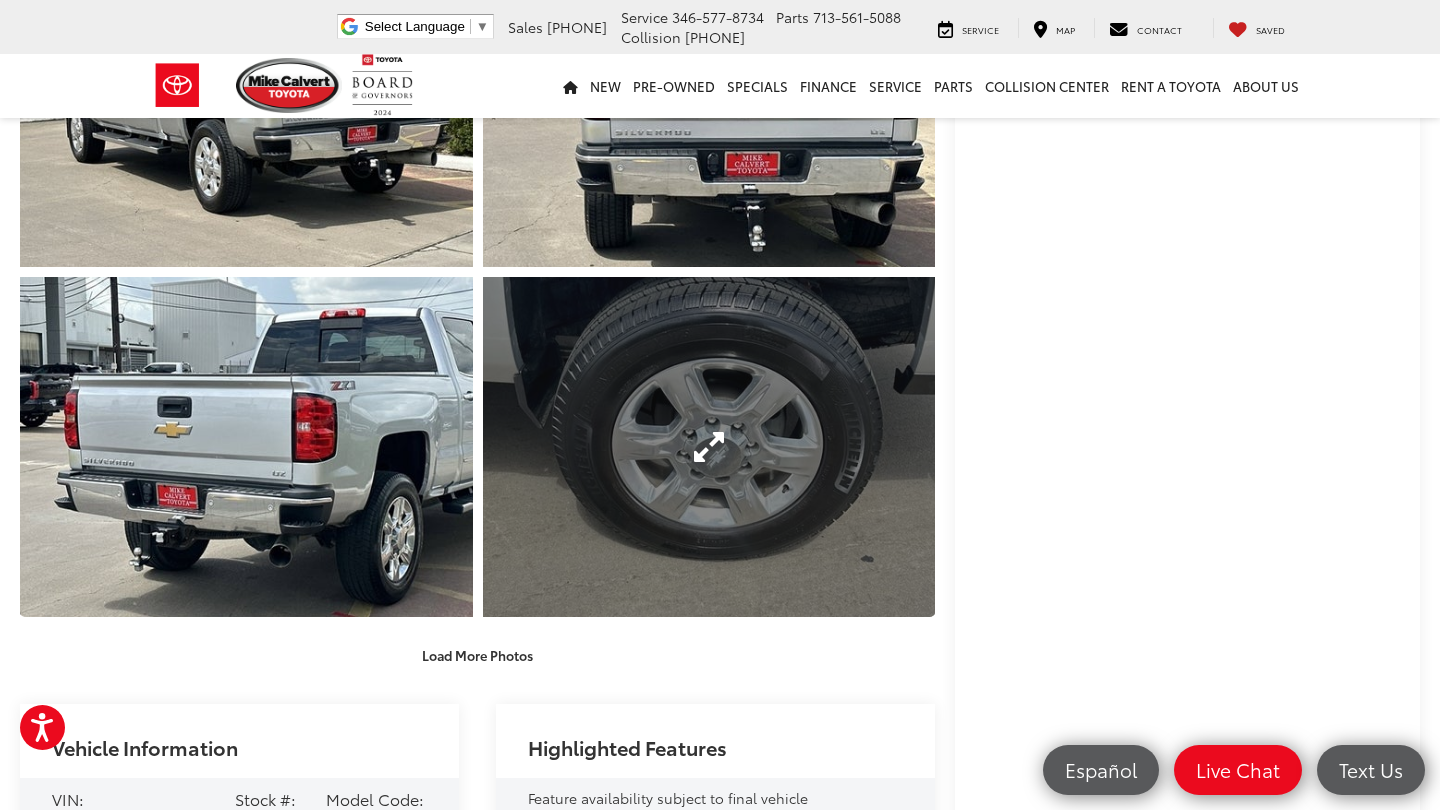 scroll, scrollTop: 797, scrollLeft: 0, axis: vertical 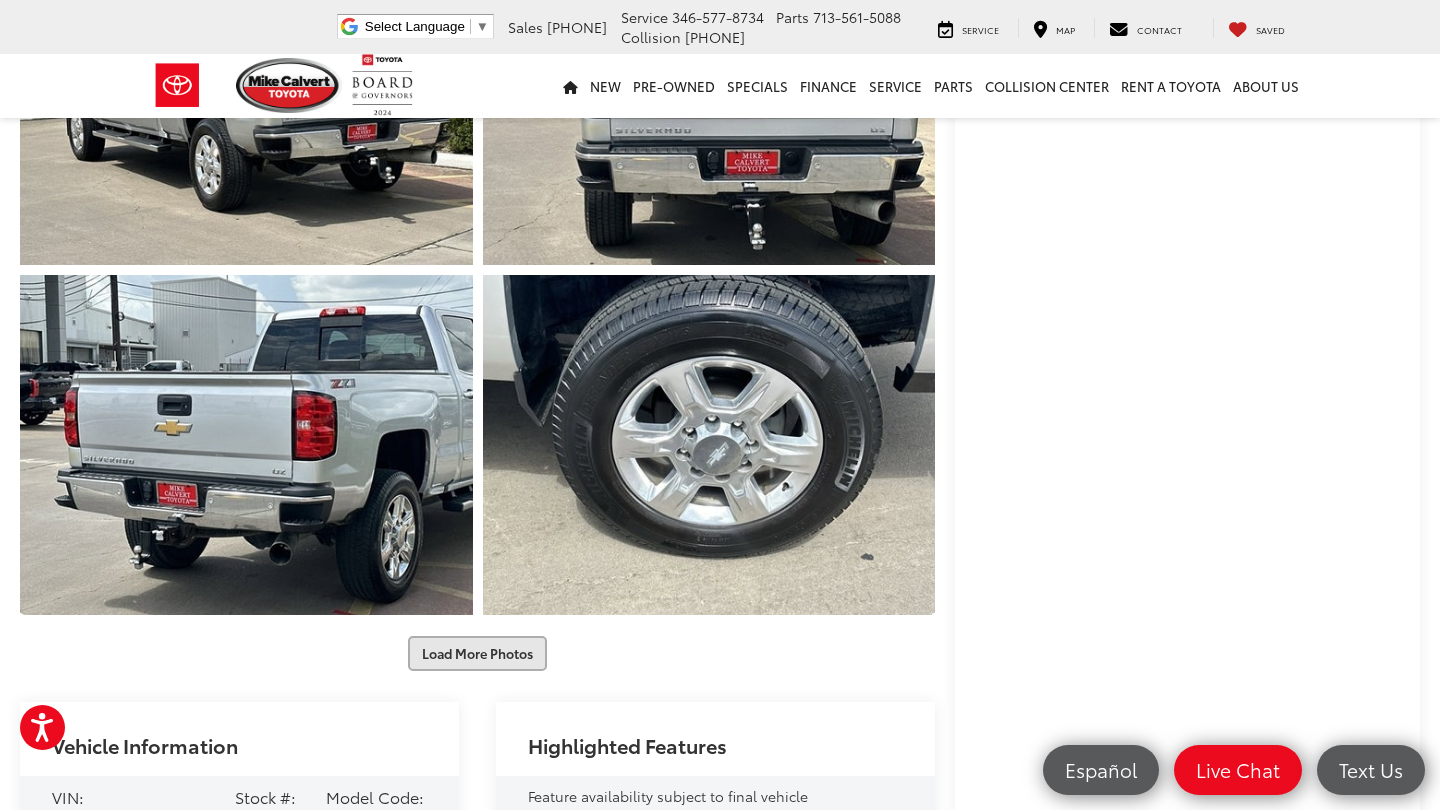 click on "Load More Photos" at bounding box center [477, 653] 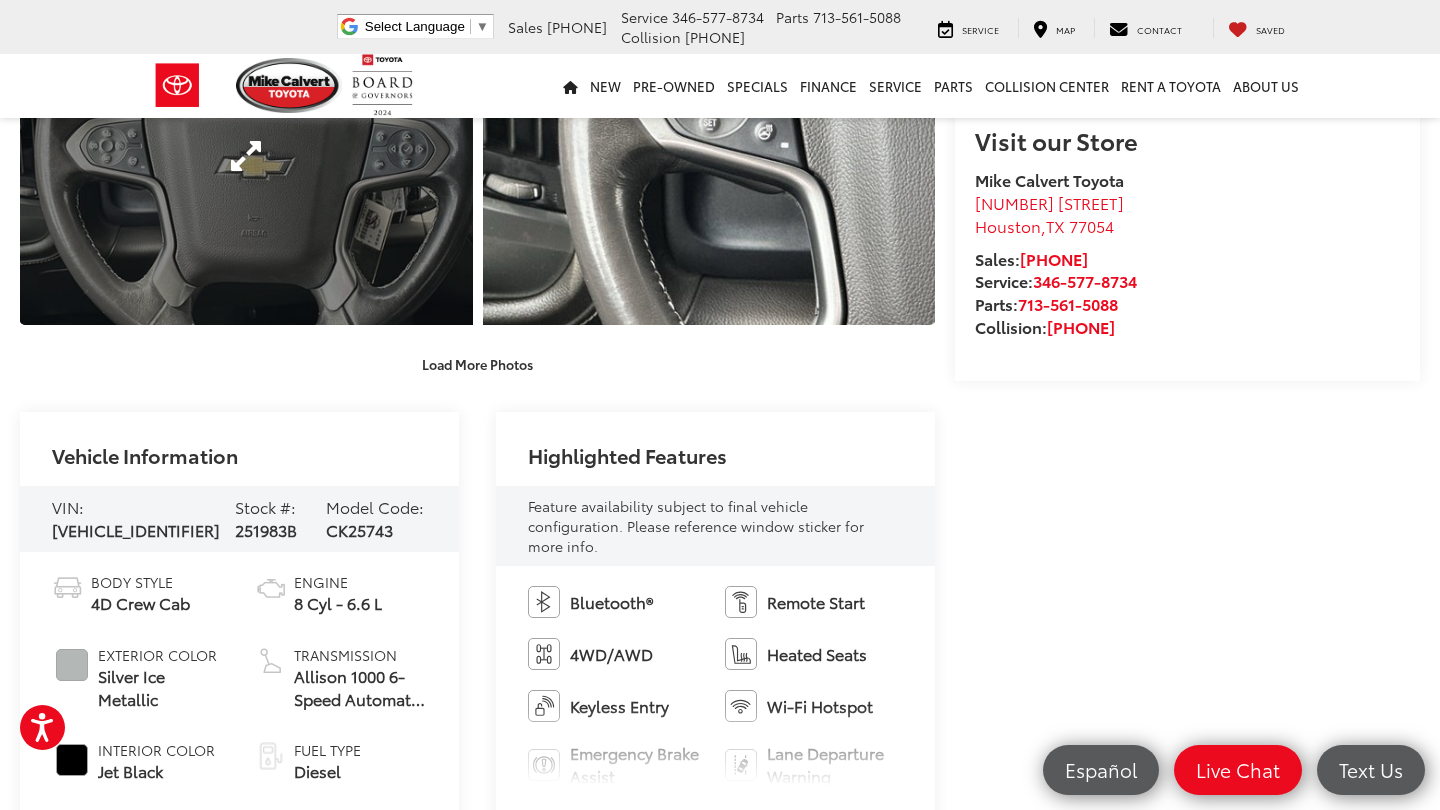scroll, scrollTop: 1793, scrollLeft: 0, axis: vertical 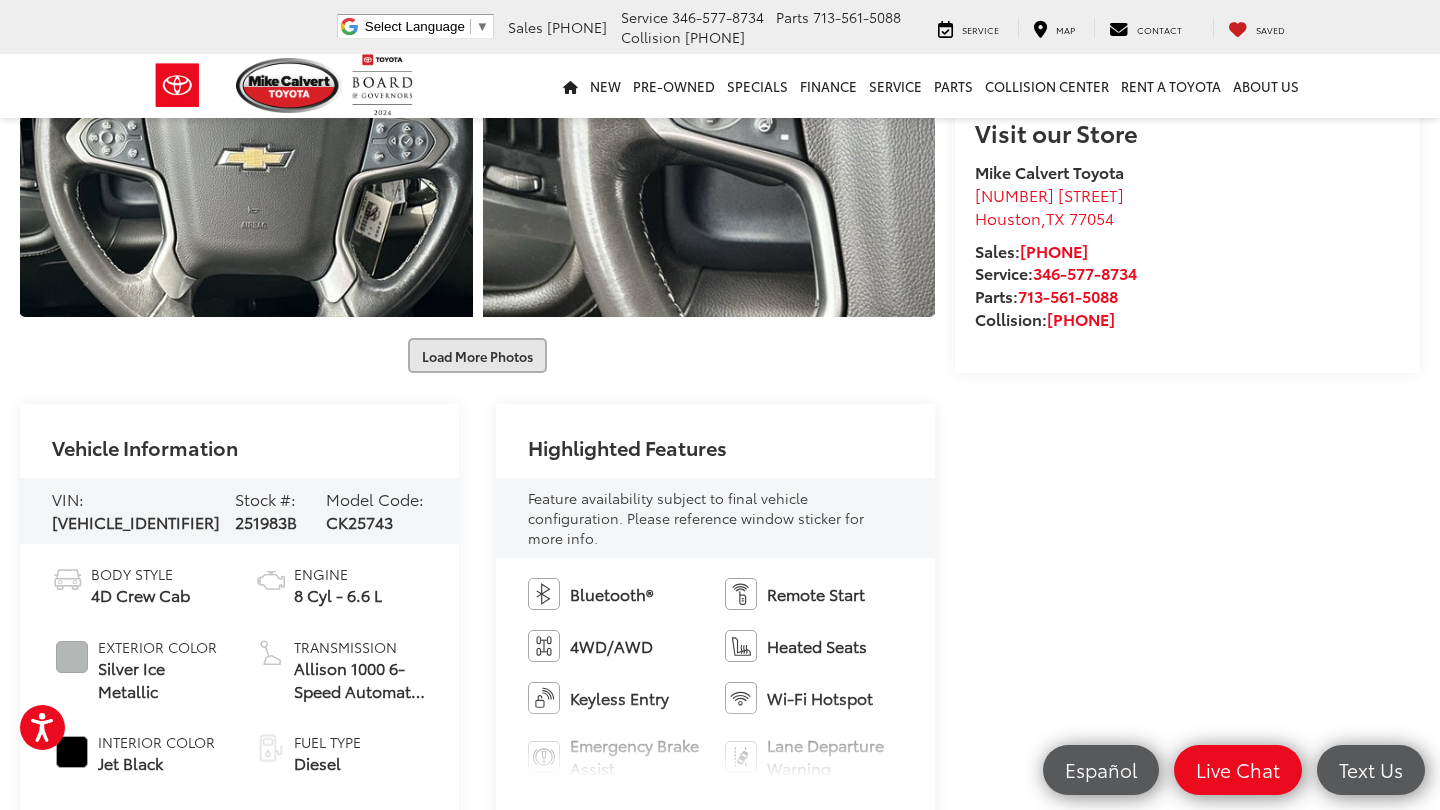click on "Load More Photos" at bounding box center (477, 355) 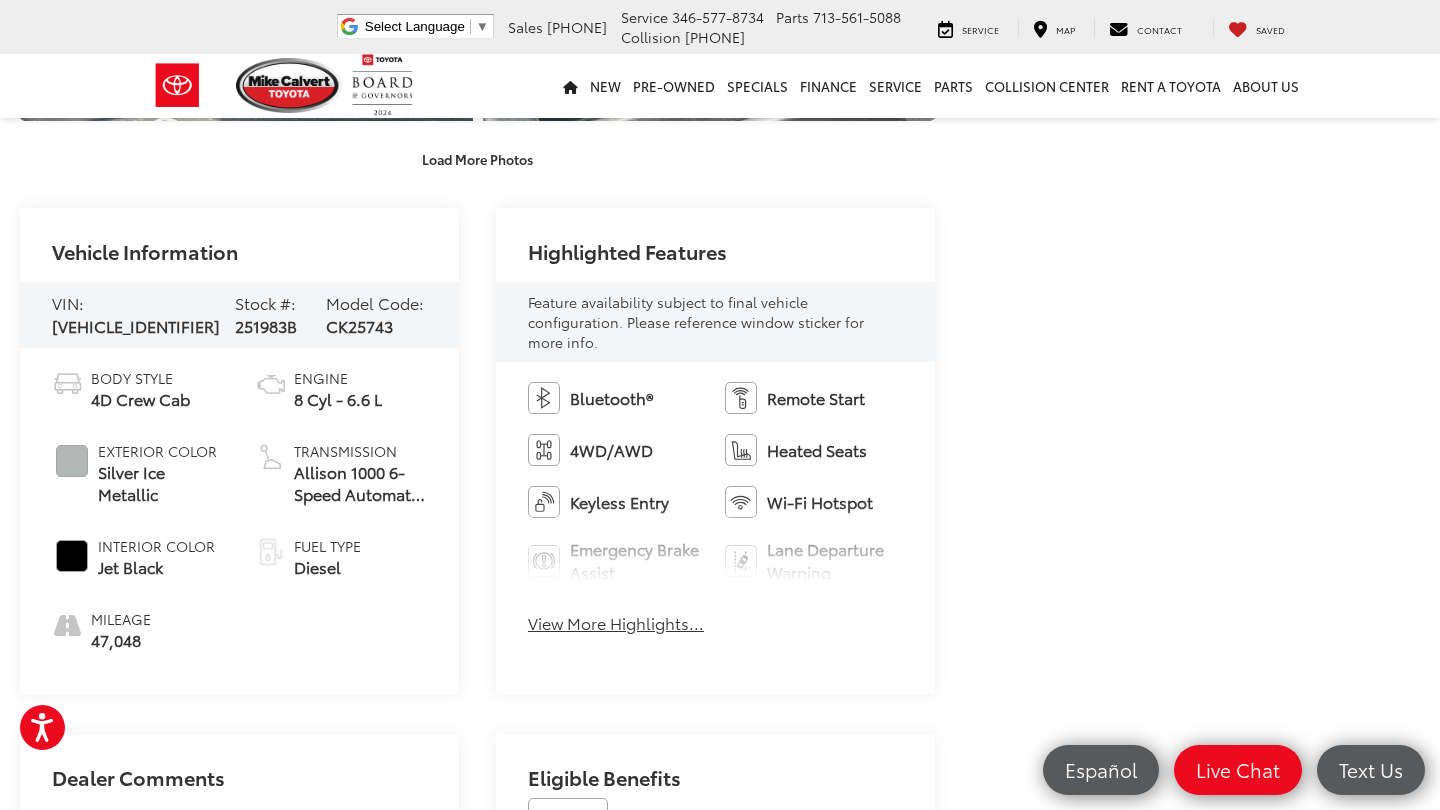 scroll, scrollTop: 2686, scrollLeft: 0, axis: vertical 